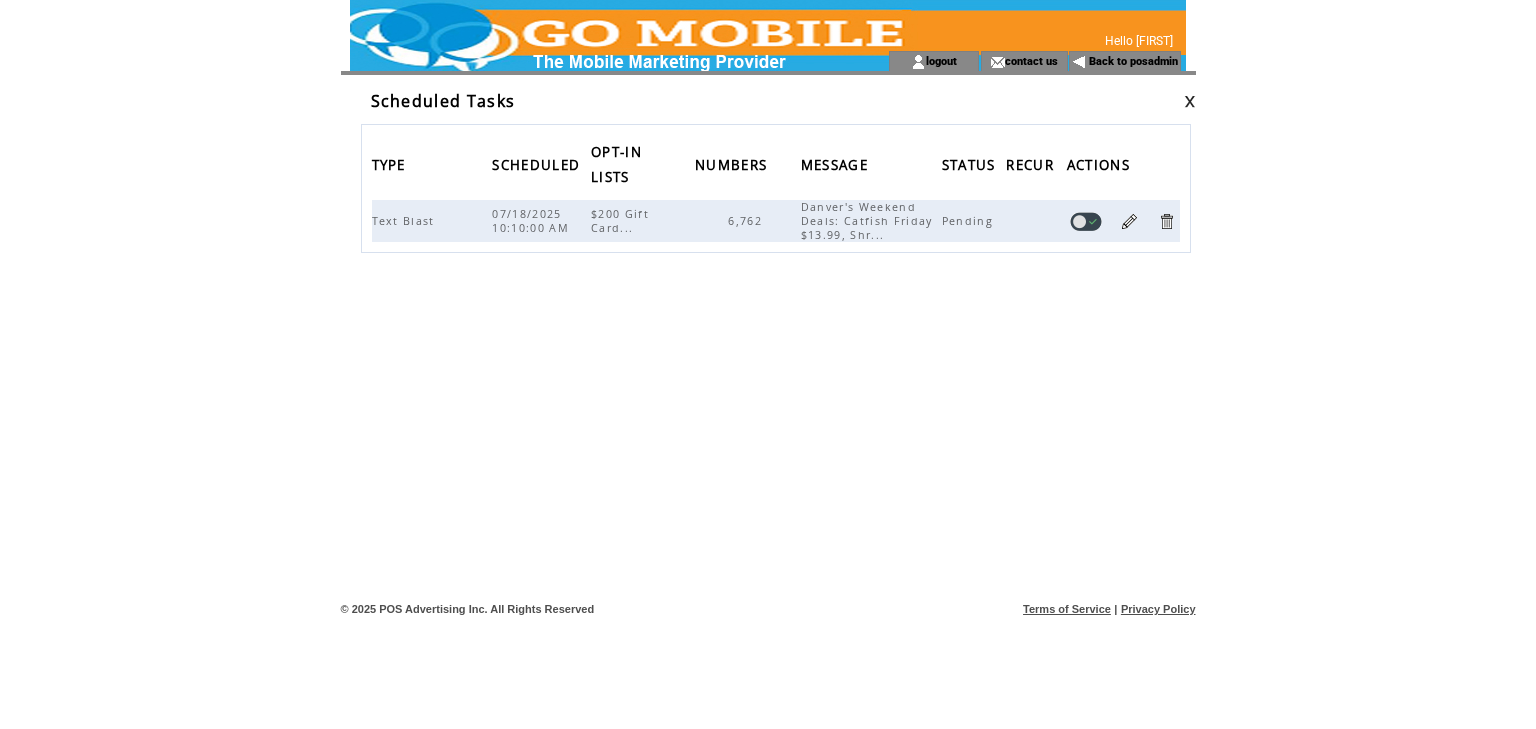 scroll, scrollTop: 0, scrollLeft: 0, axis: both 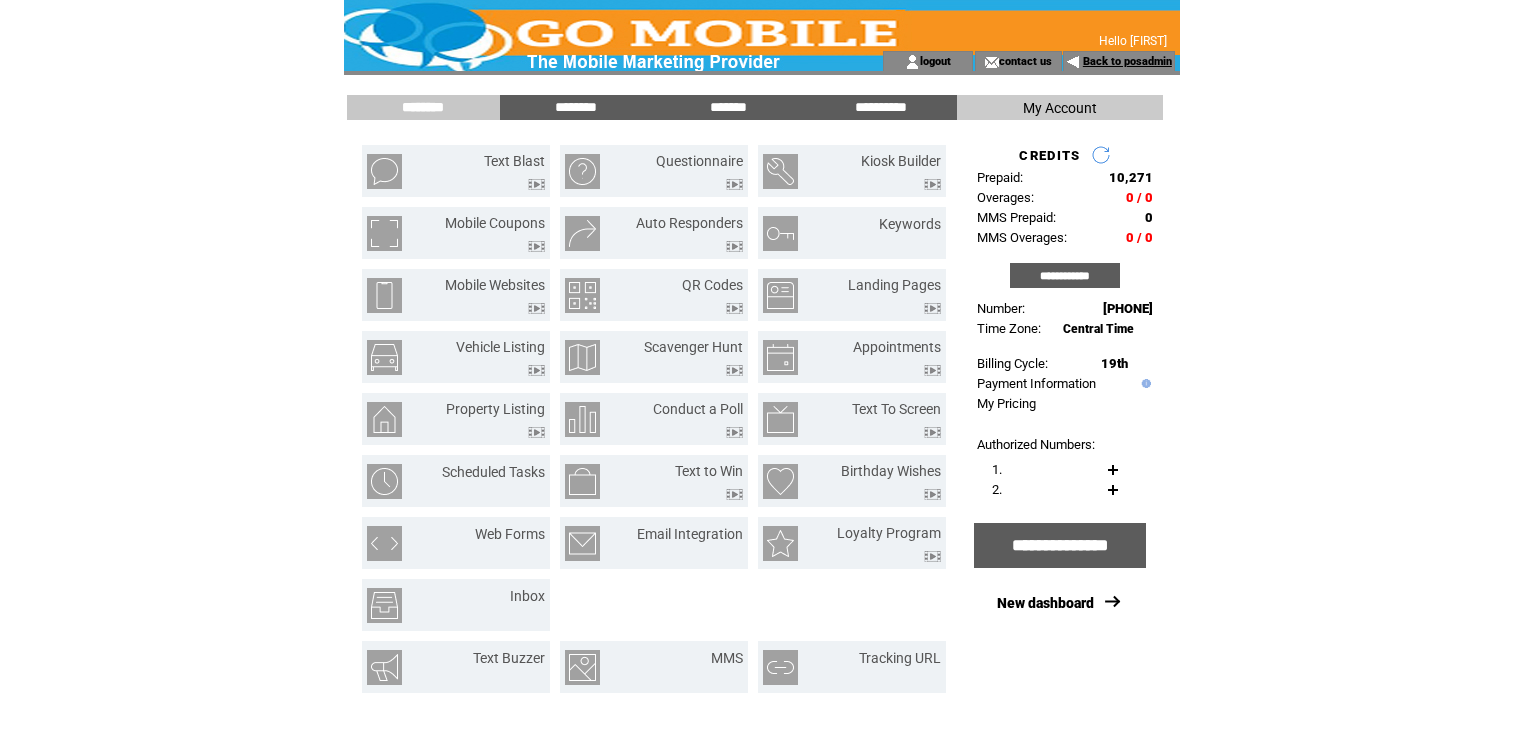 click on "Back to posadmin" at bounding box center (1127, 61) 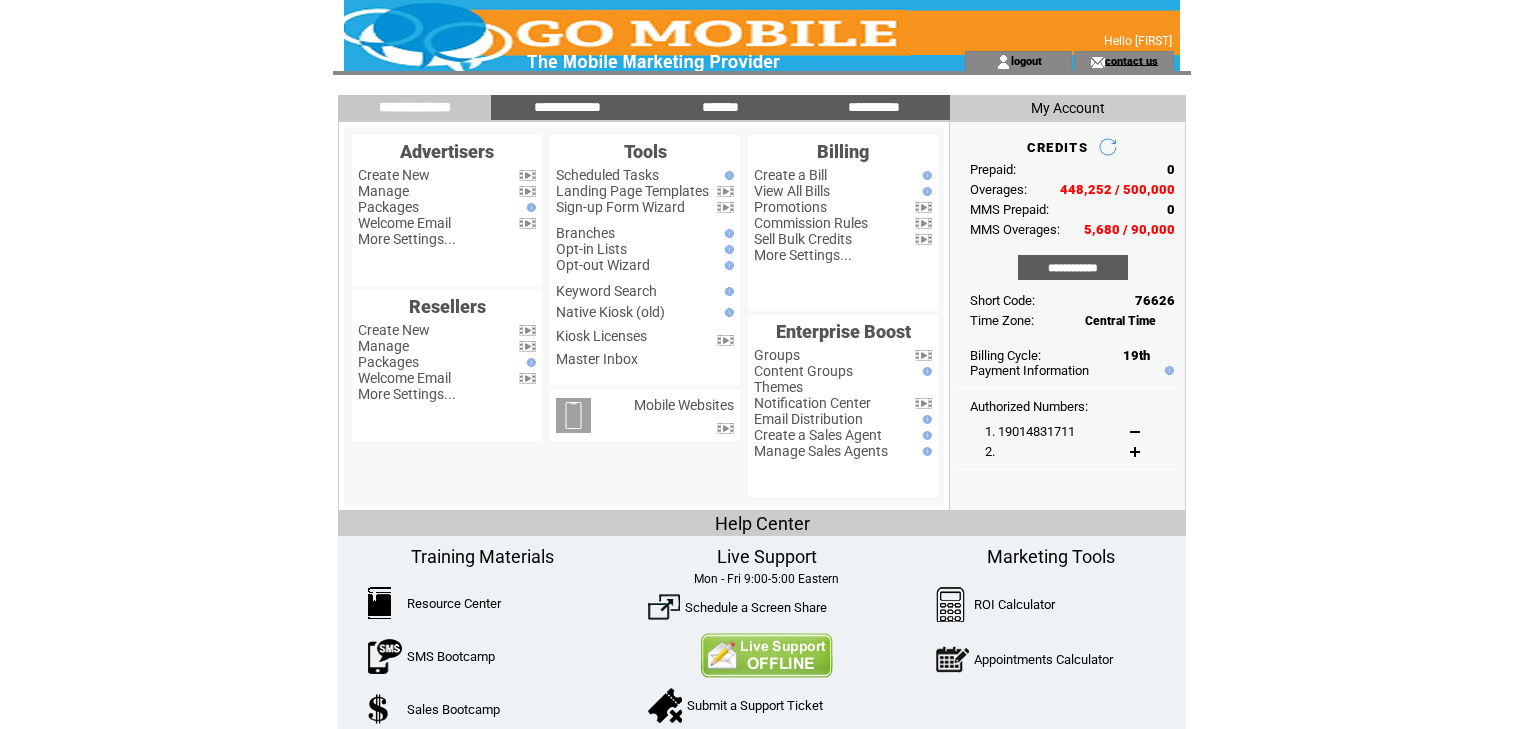 scroll, scrollTop: 0, scrollLeft: 0, axis: both 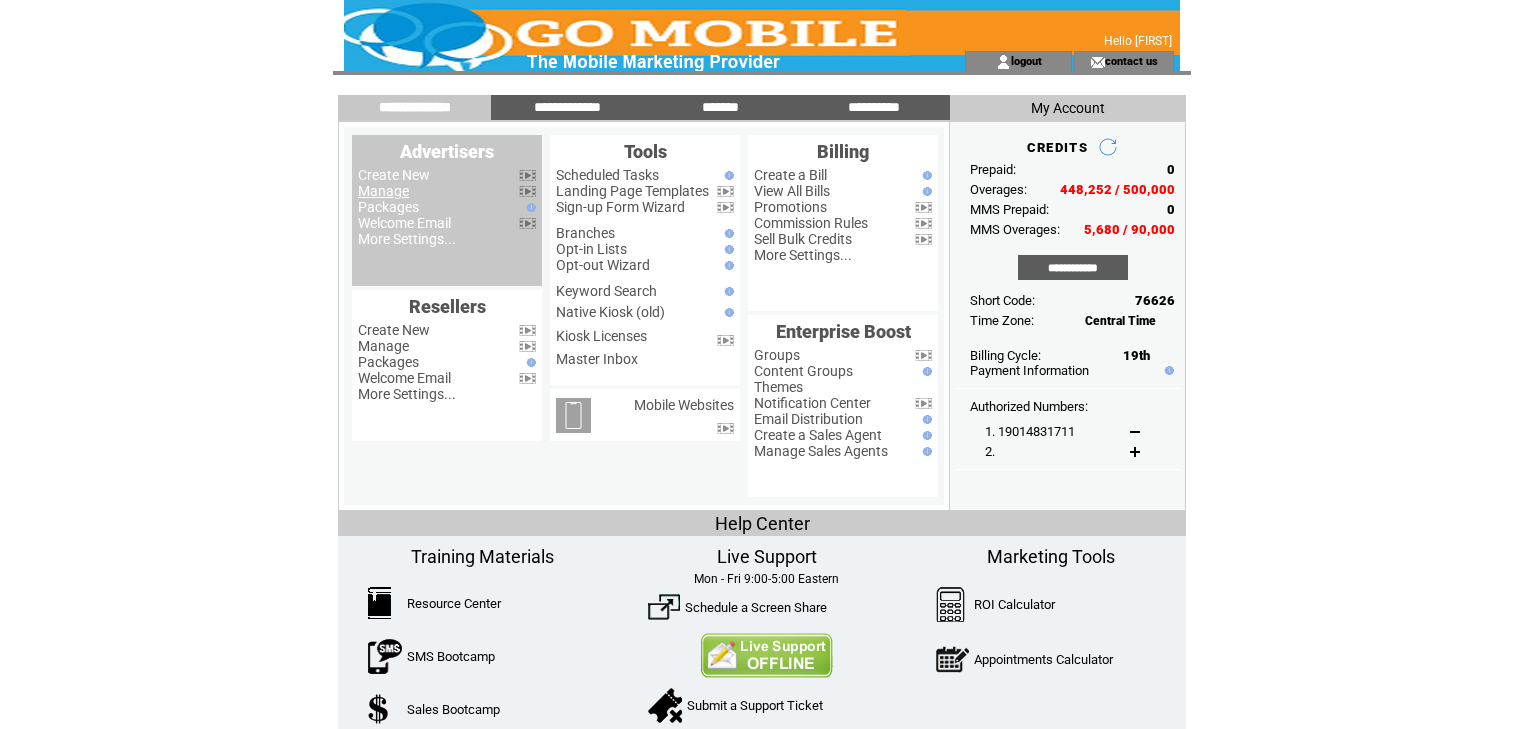 click on "Manage" at bounding box center (383, 191) 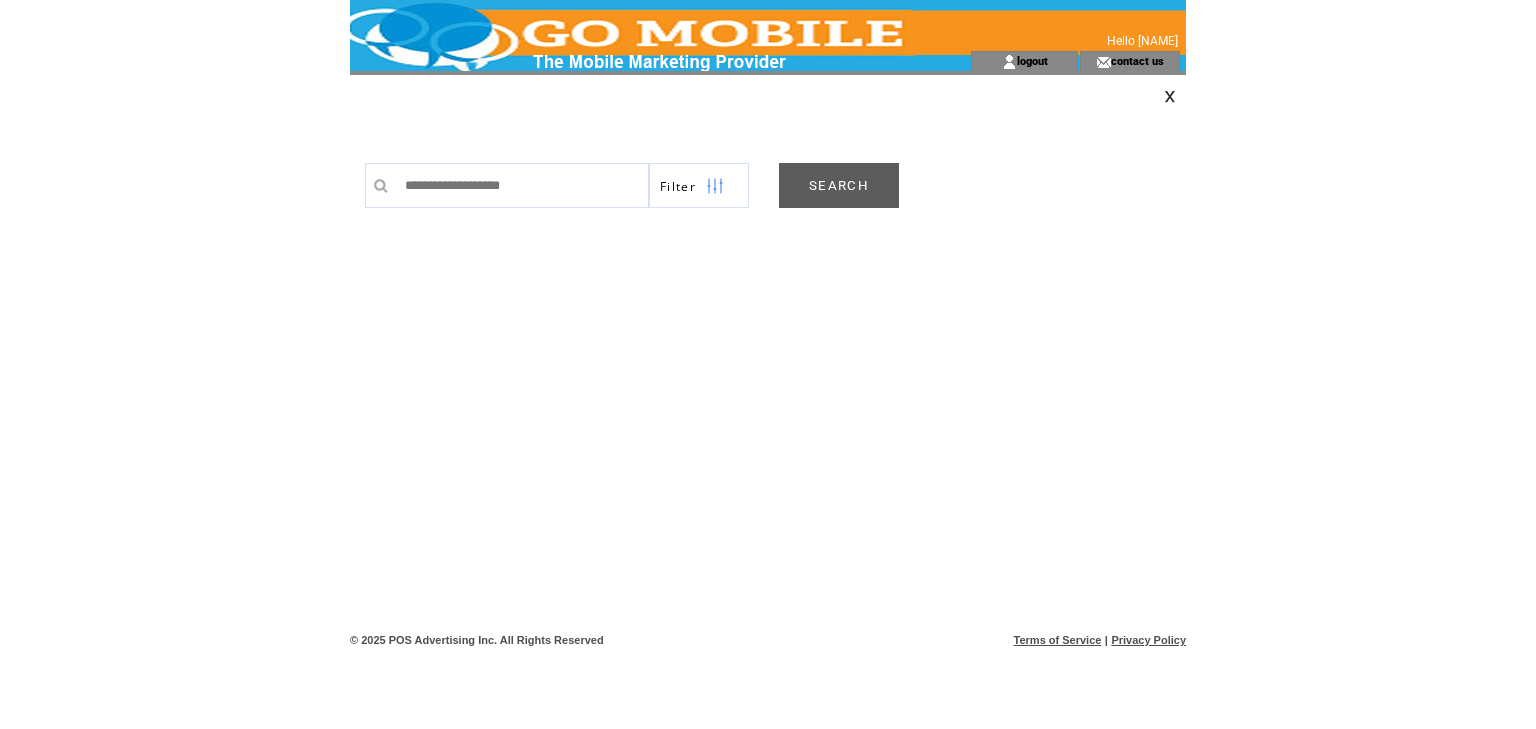 scroll, scrollTop: 0, scrollLeft: 0, axis: both 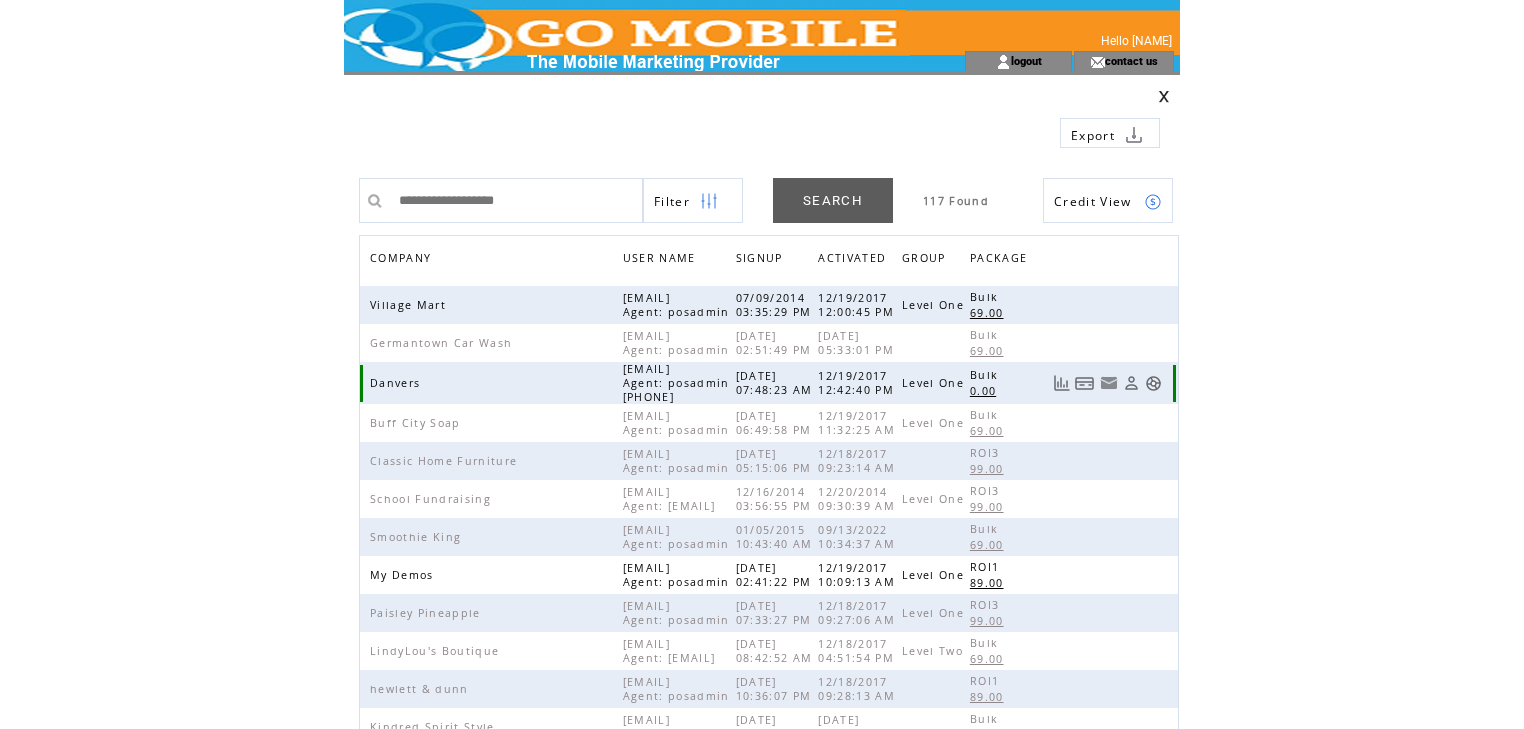 click at bounding box center (1153, 383) 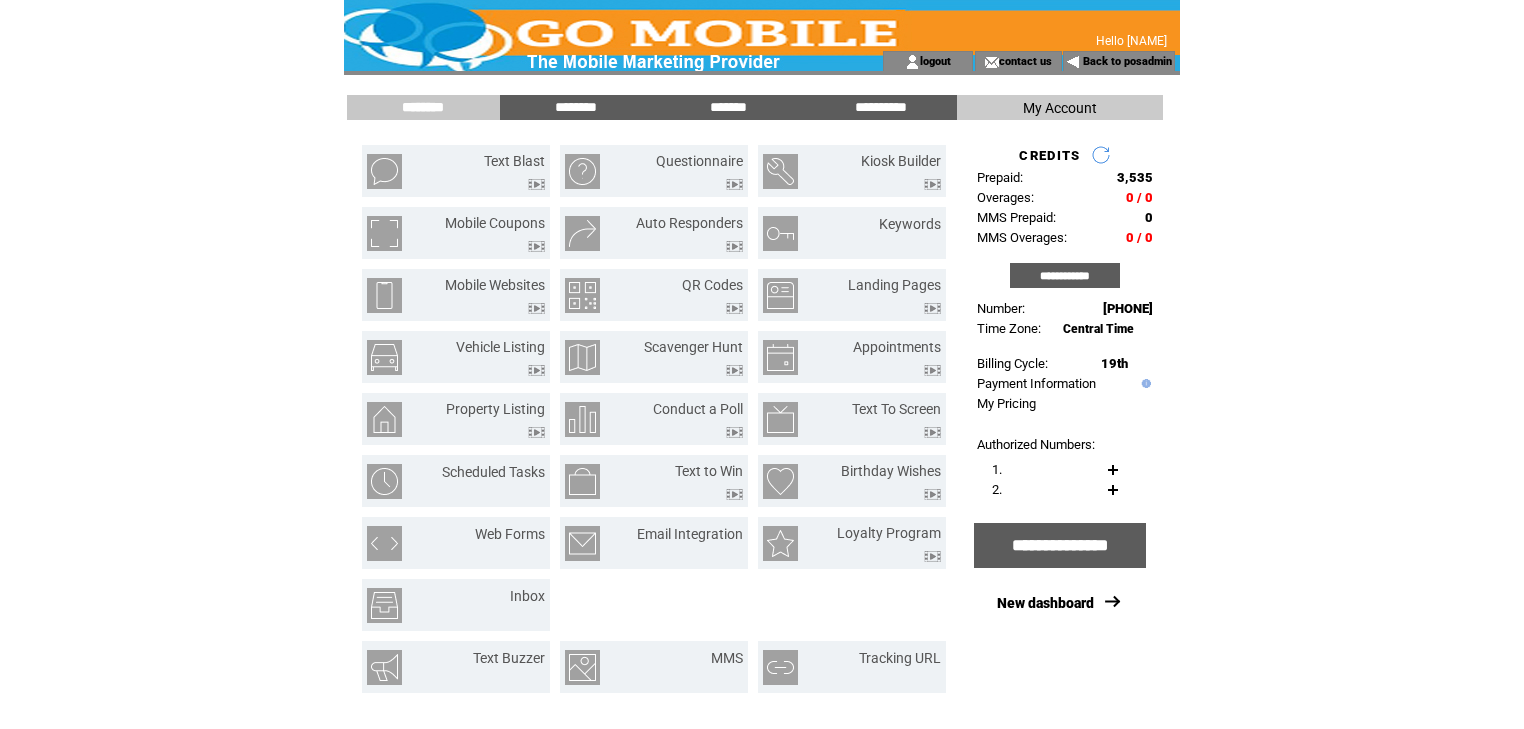 scroll, scrollTop: 0, scrollLeft: 0, axis: both 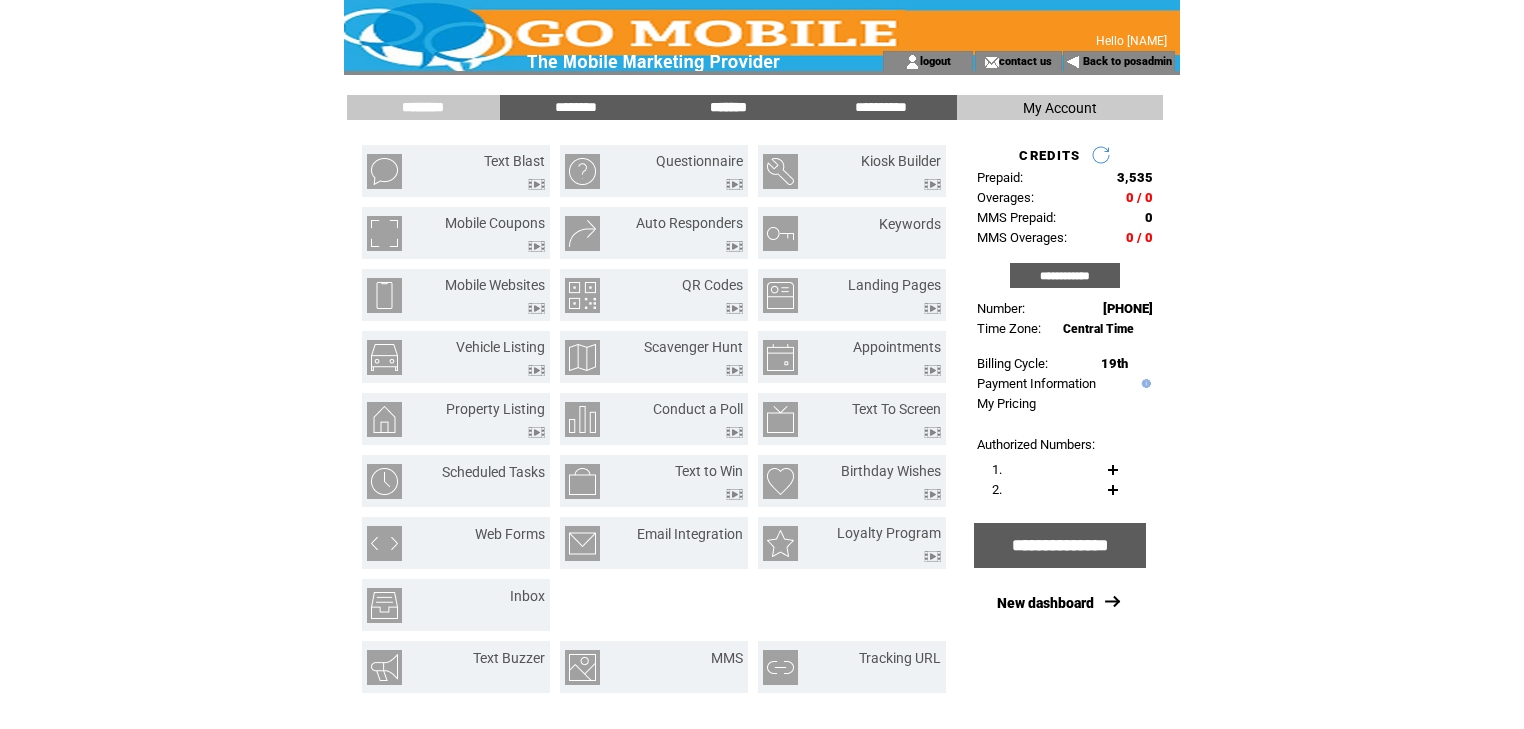 click on "*******" at bounding box center [728, 107] 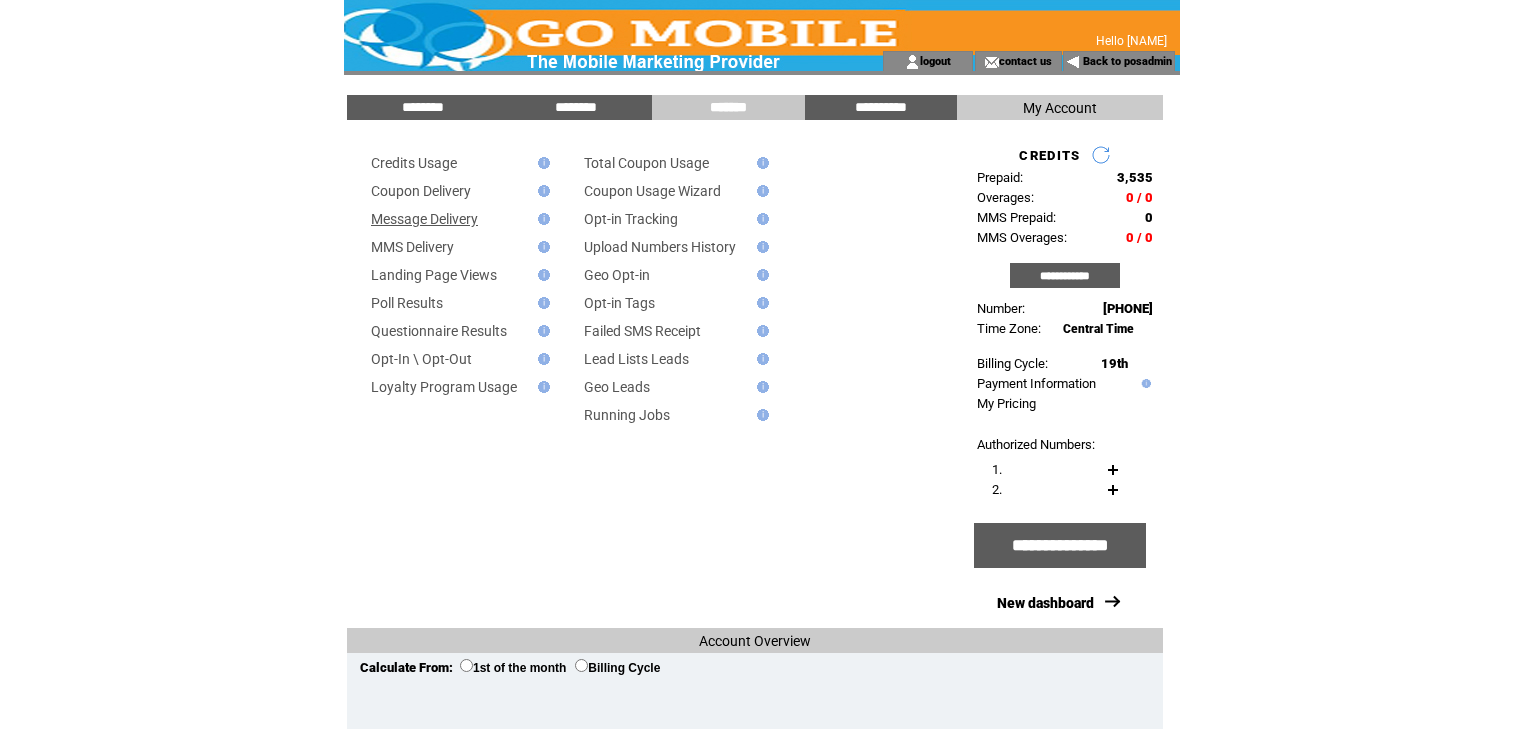 click on "Message Delivery" at bounding box center [424, 219] 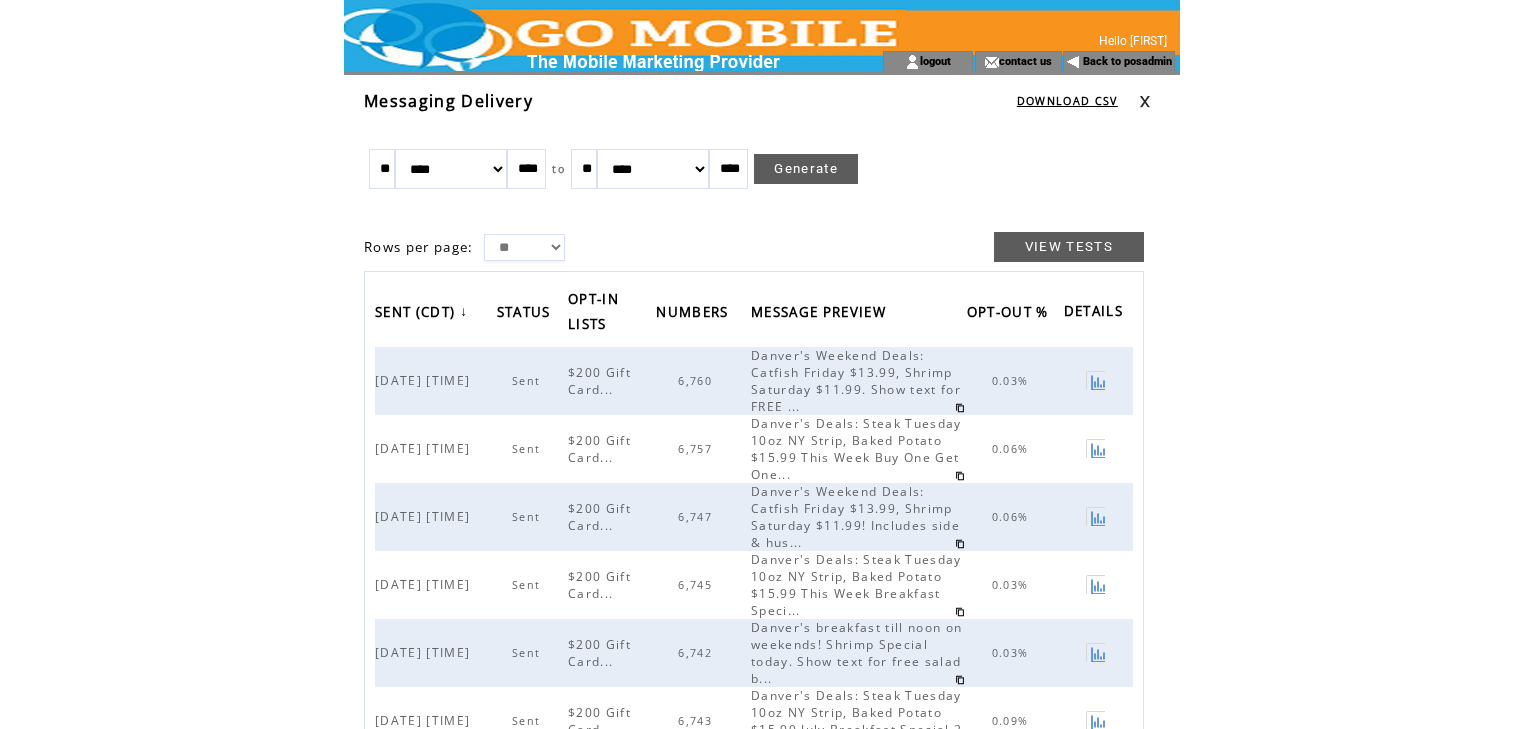 scroll, scrollTop: 0, scrollLeft: 0, axis: both 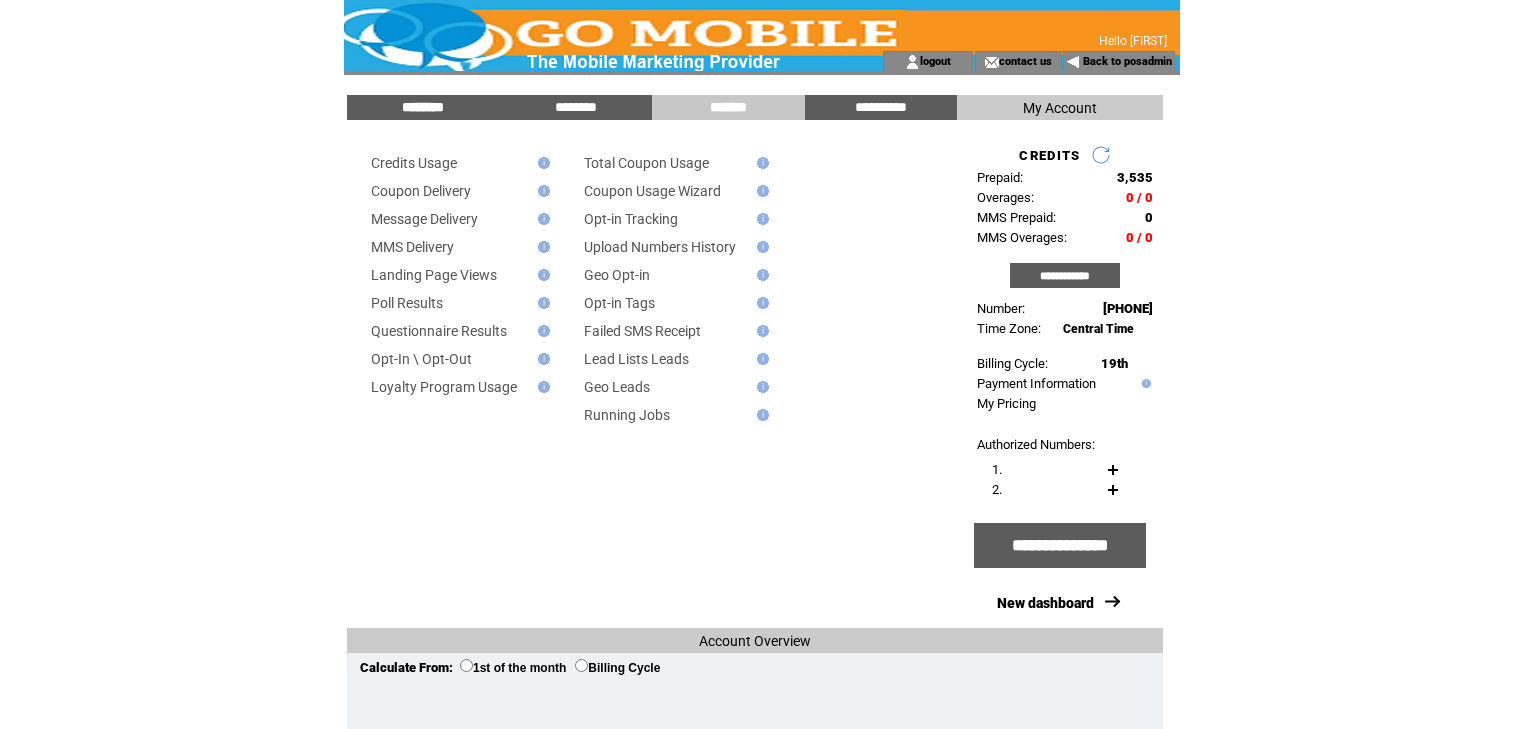 click on "********" at bounding box center [423, 107] 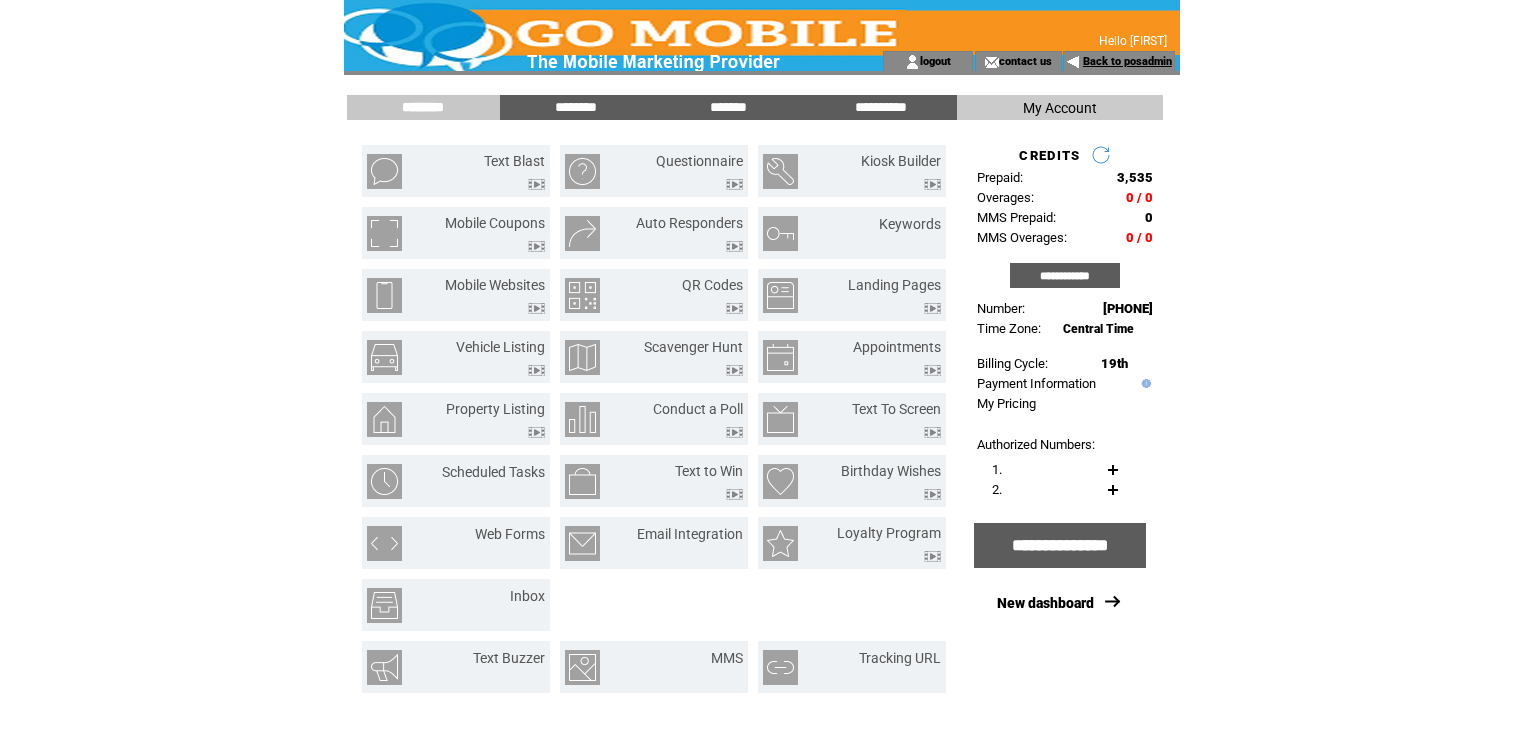click on "Back to posadmin" at bounding box center [1127, 61] 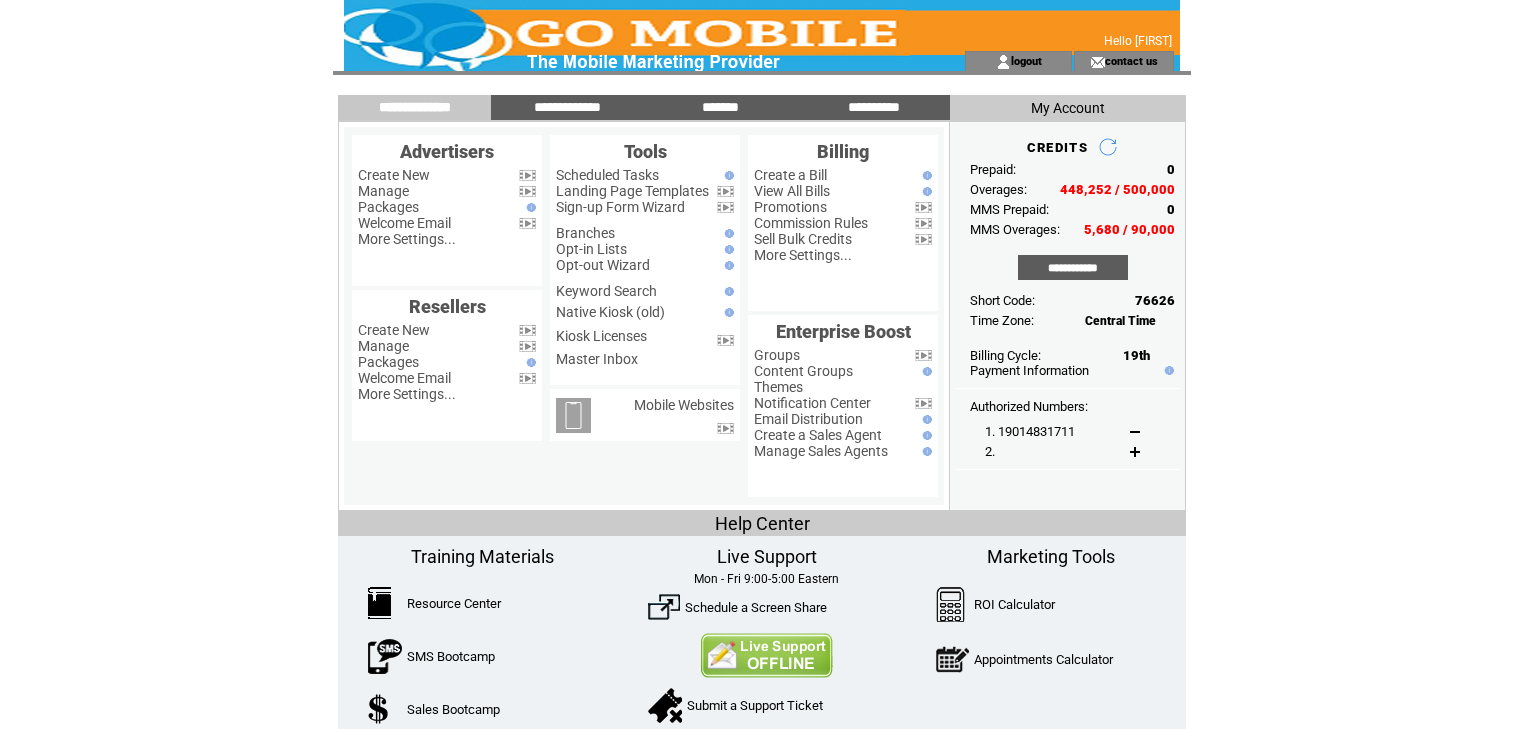 scroll, scrollTop: 0, scrollLeft: 0, axis: both 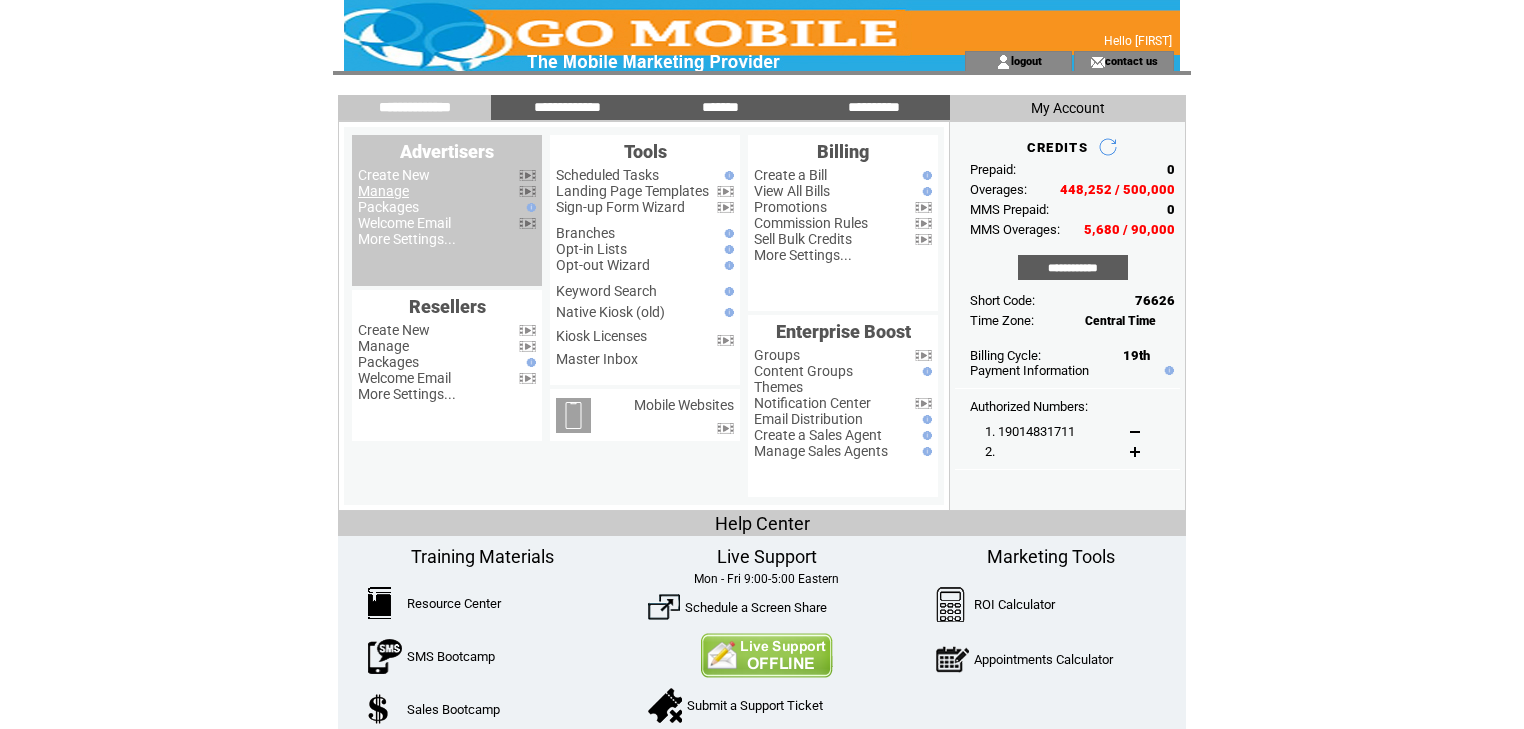 click on "Manage" at bounding box center [383, 191] 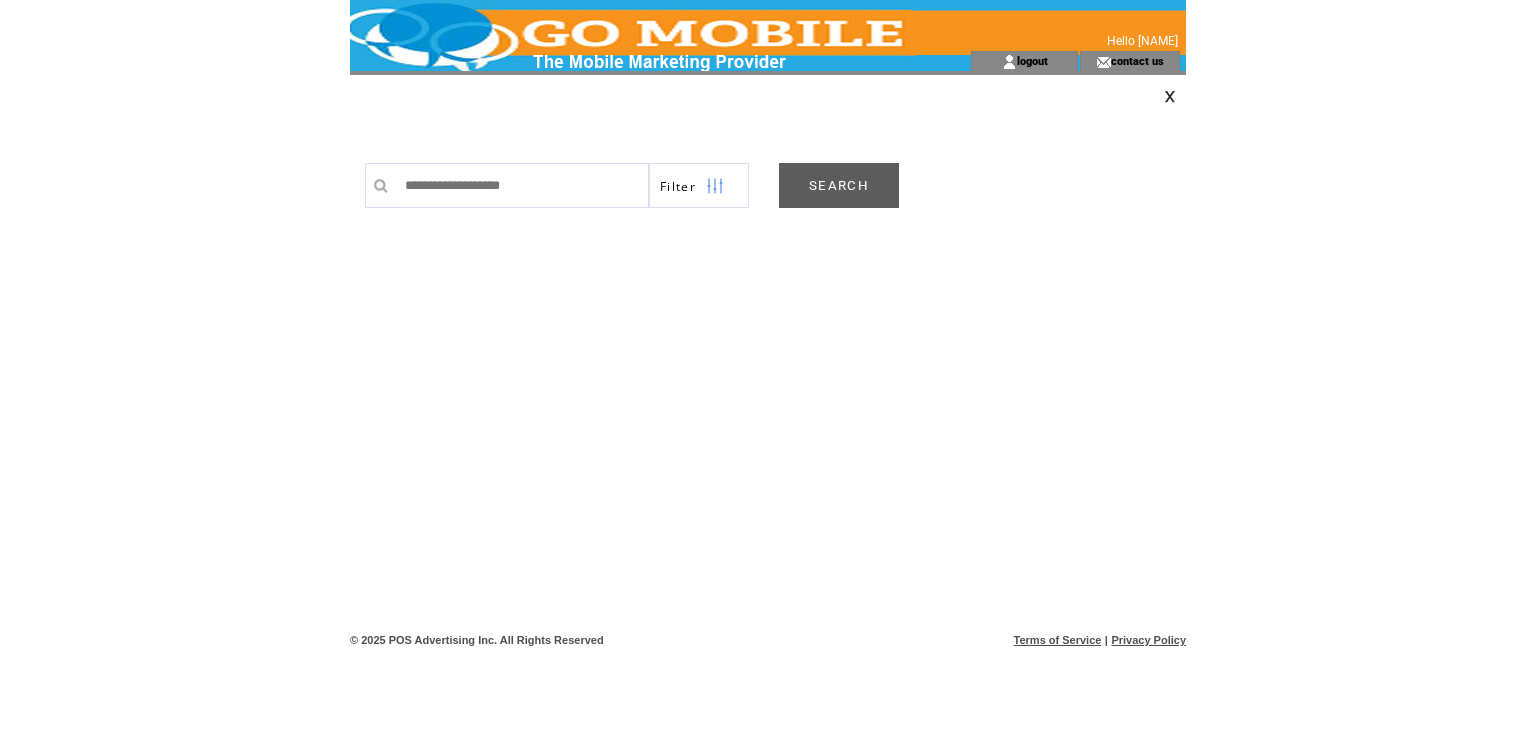 scroll, scrollTop: 0, scrollLeft: 0, axis: both 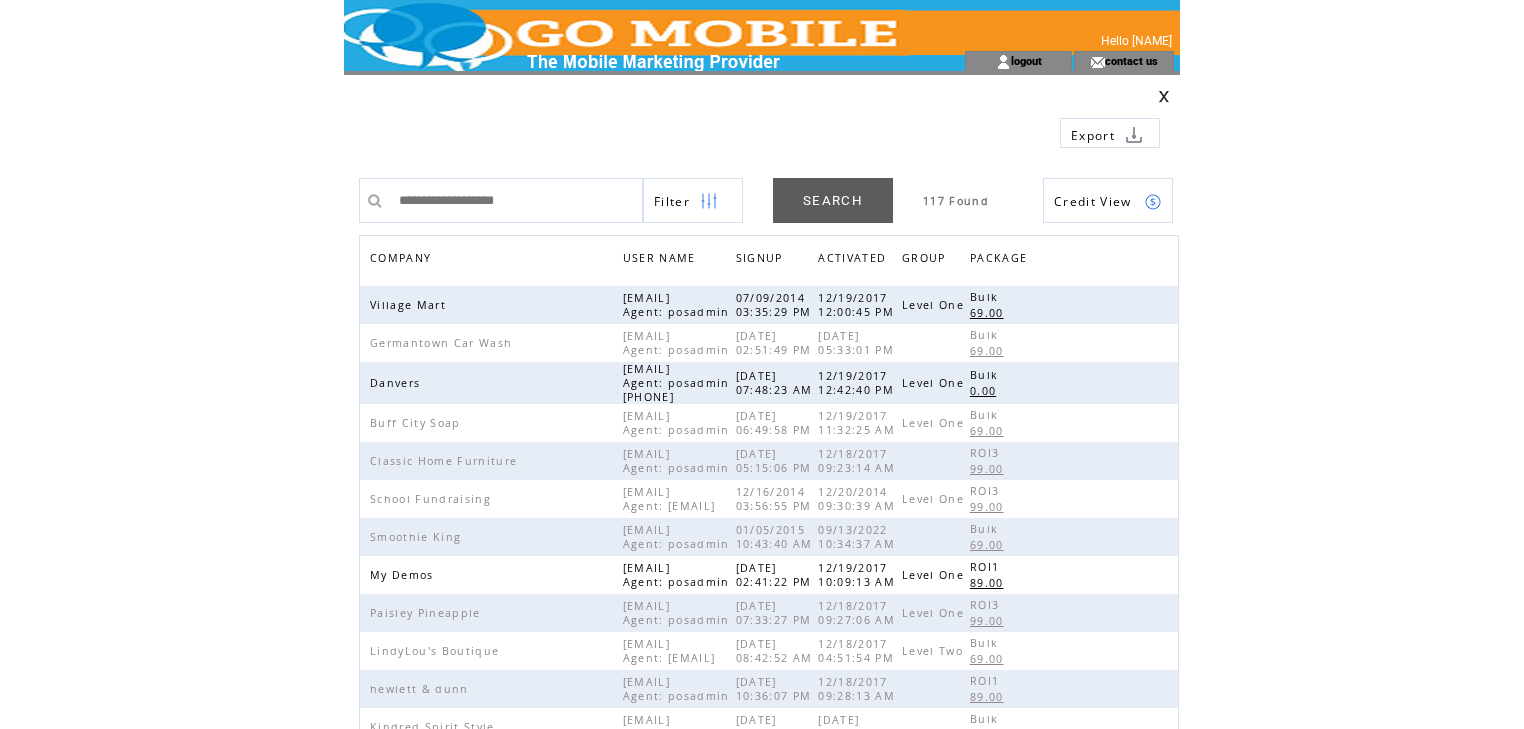 click on "COMPANY" at bounding box center (403, 260) 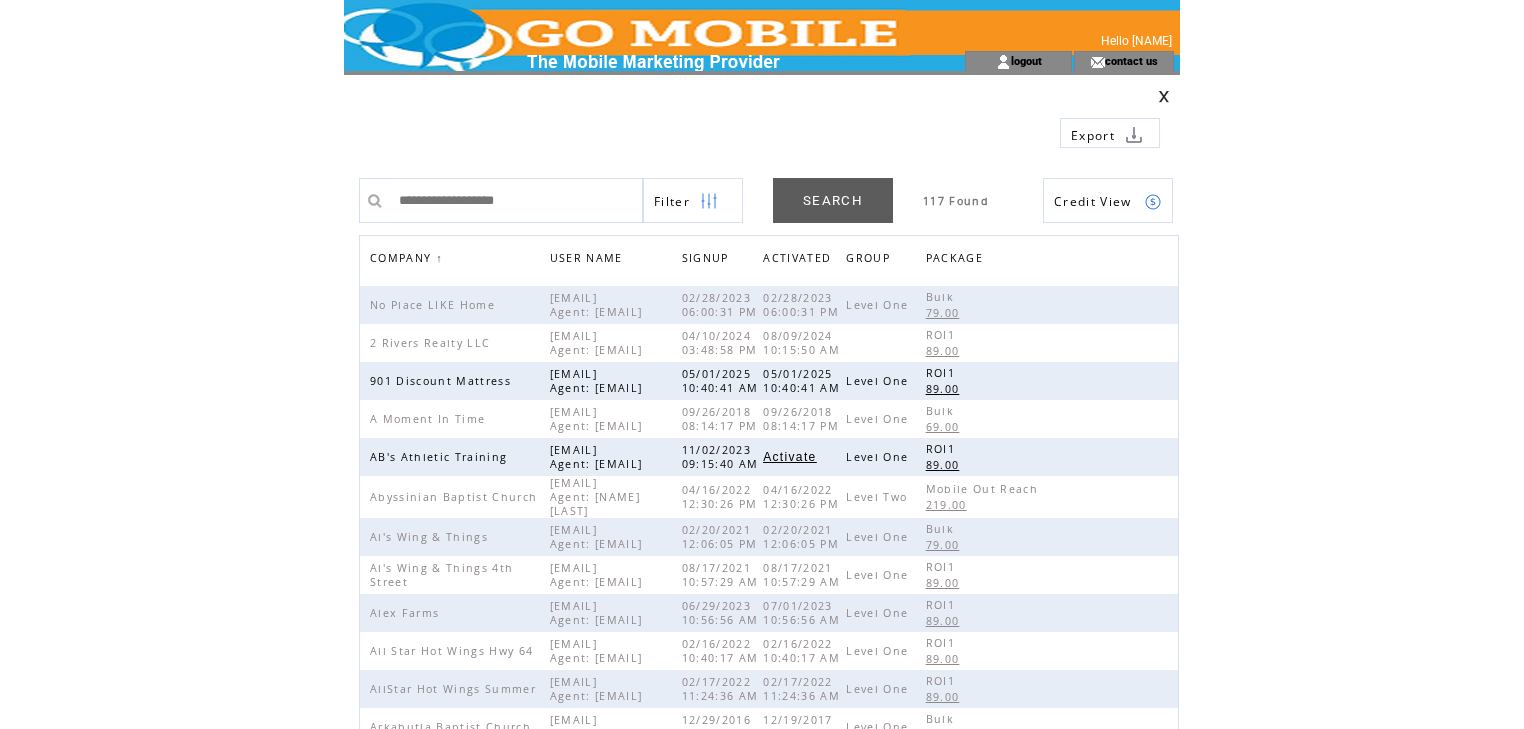 scroll, scrollTop: 0, scrollLeft: 0, axis: both 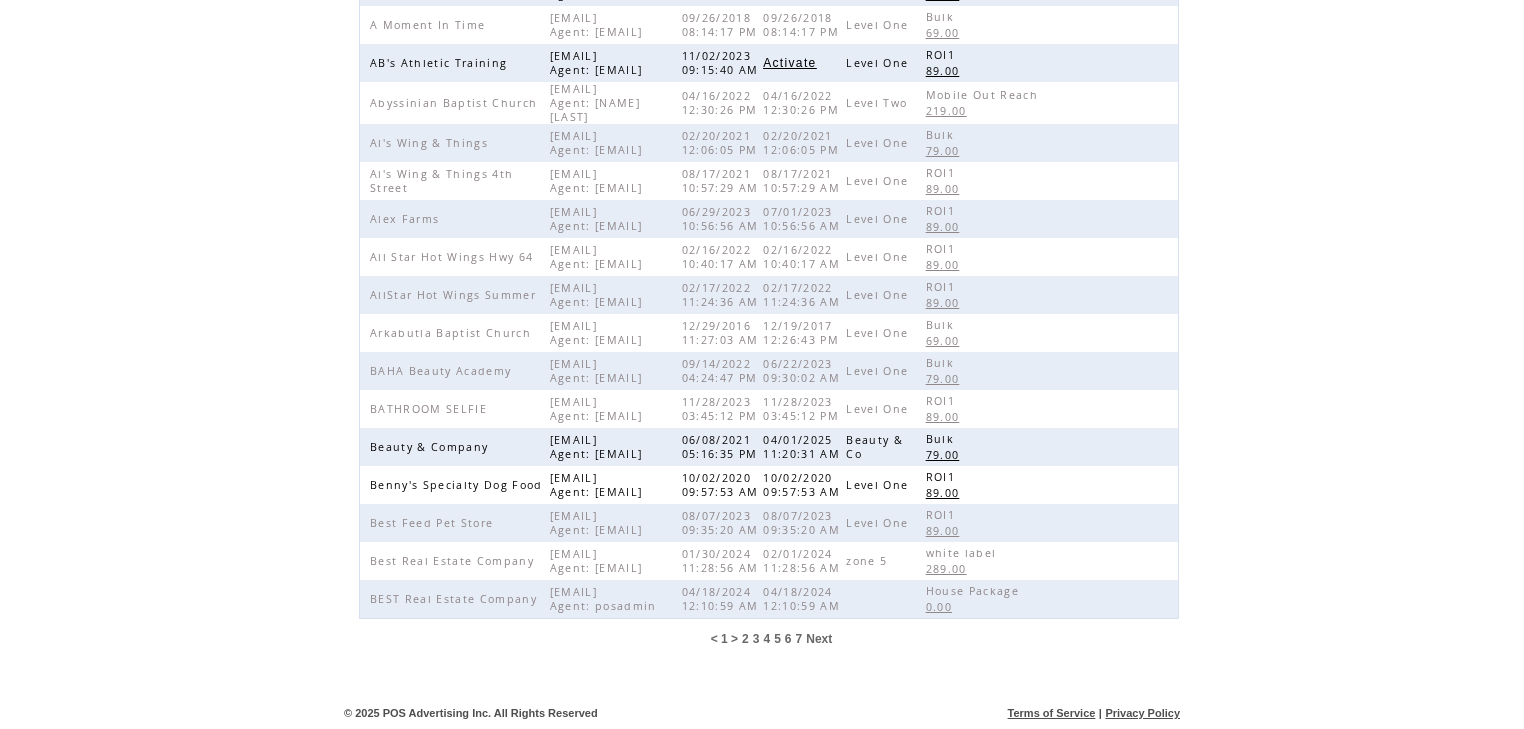 click on "5" at bounding box center [777, 639] 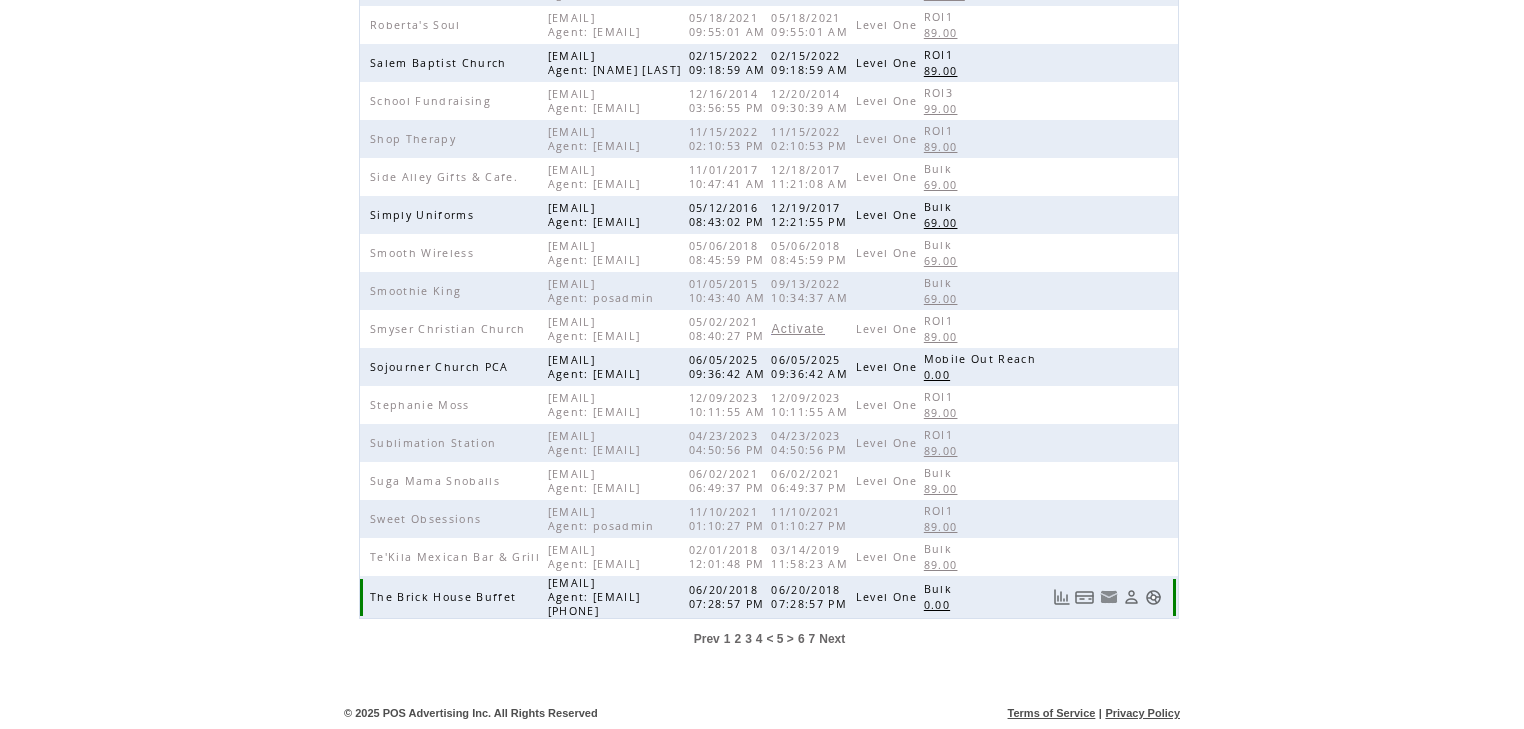 click at bounding box center [1153, 597] 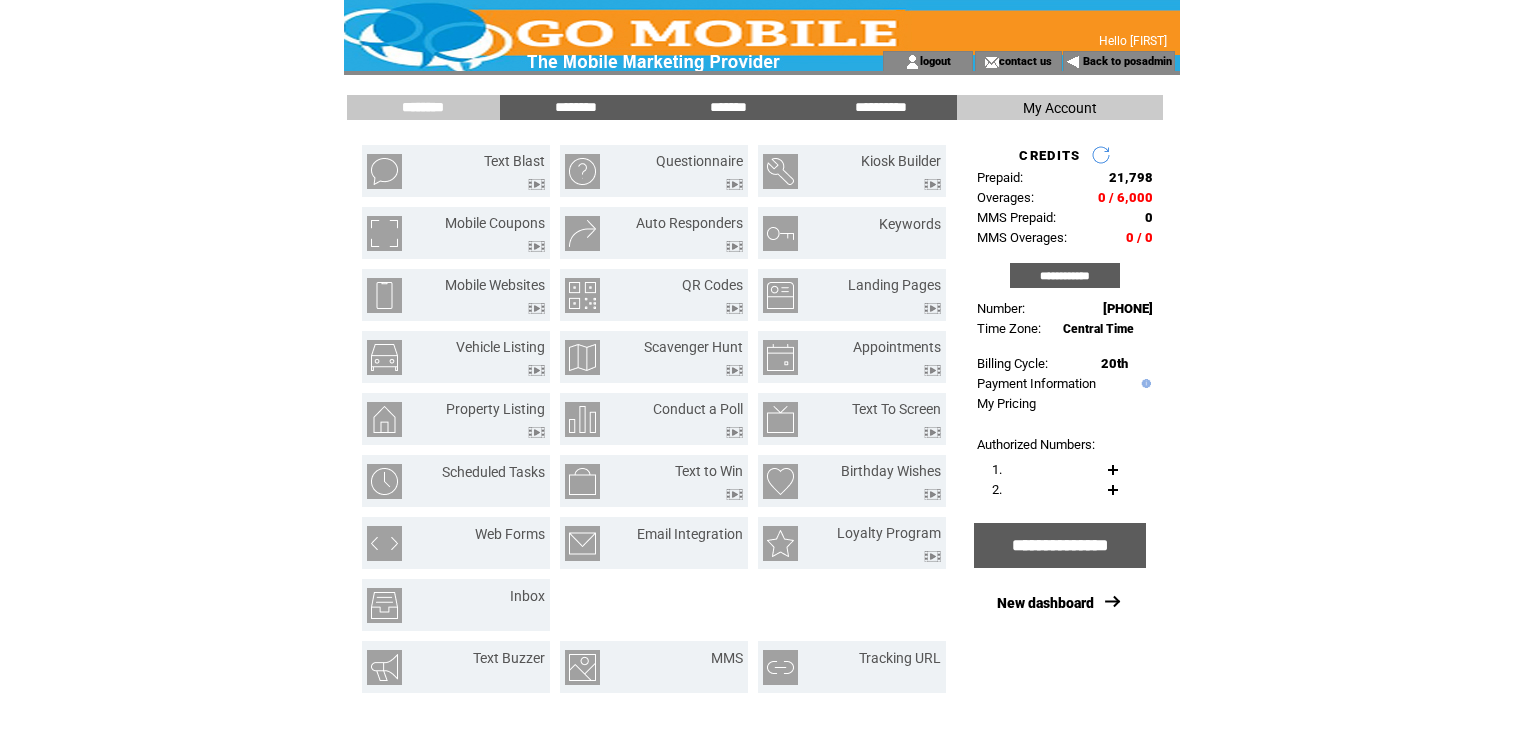 scroll, scrollTop: 0, scrollLeft: 0, axis: both 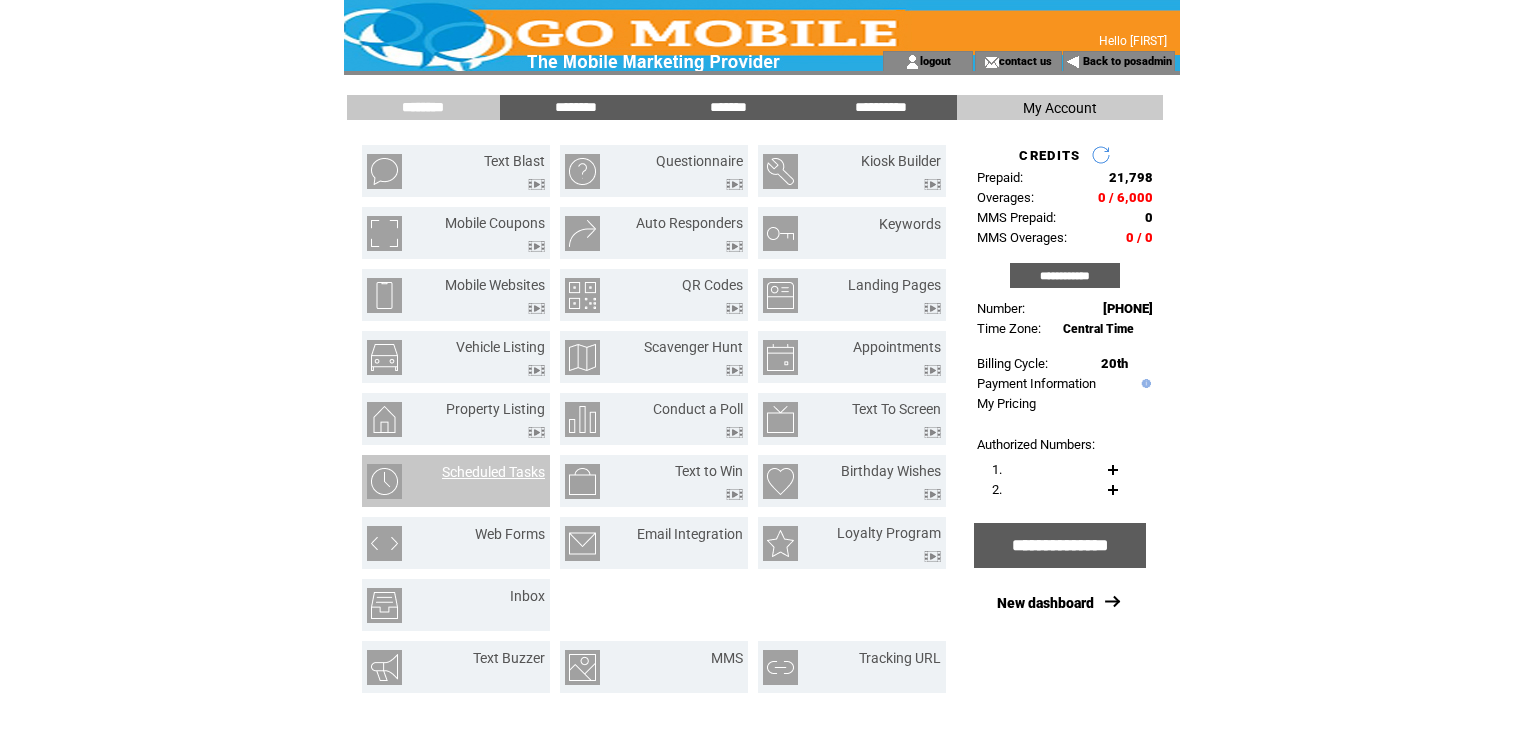 click on "Scheduled Tasks" at bounding box center (493, 472) 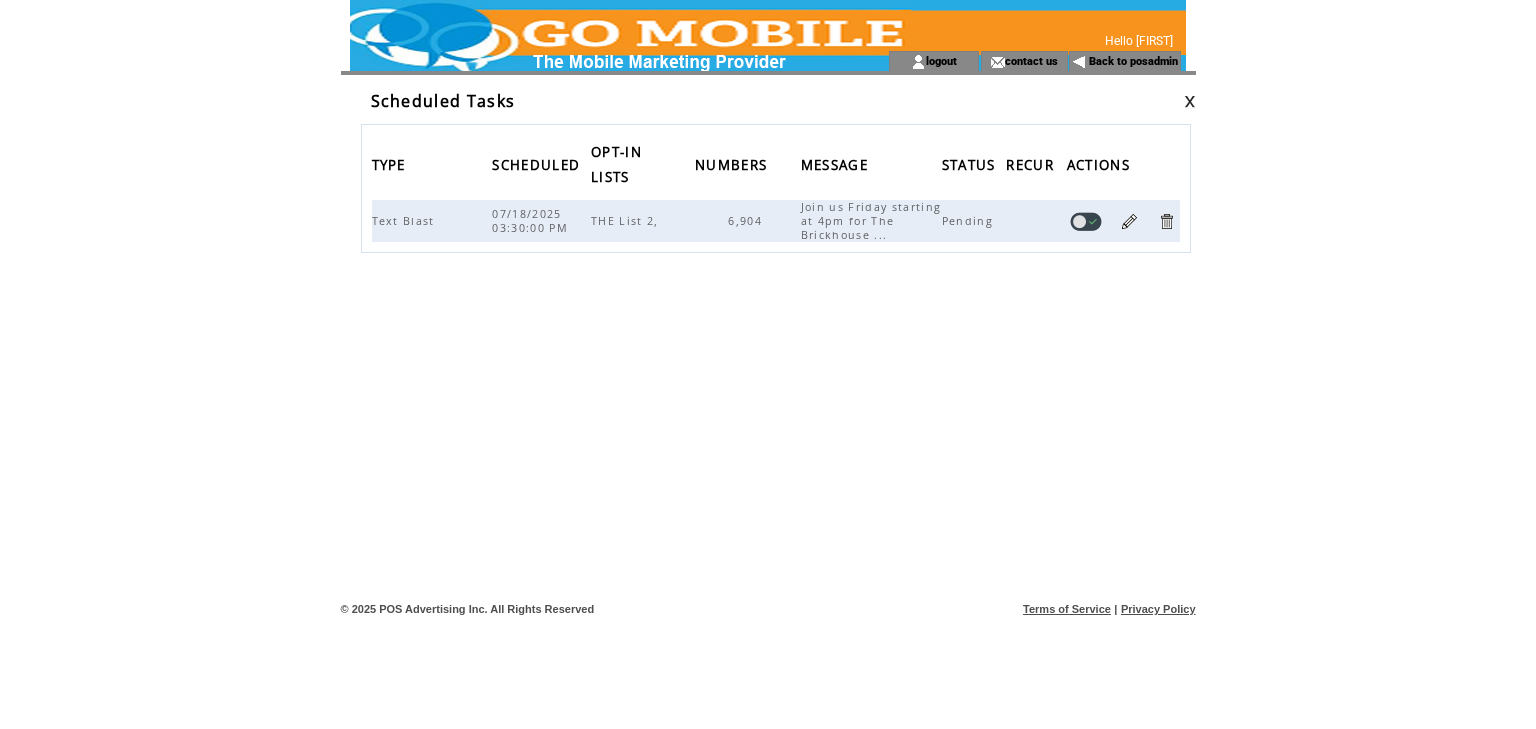 scroll, scrollTop: 0, scrollLeft: 0, axis: both 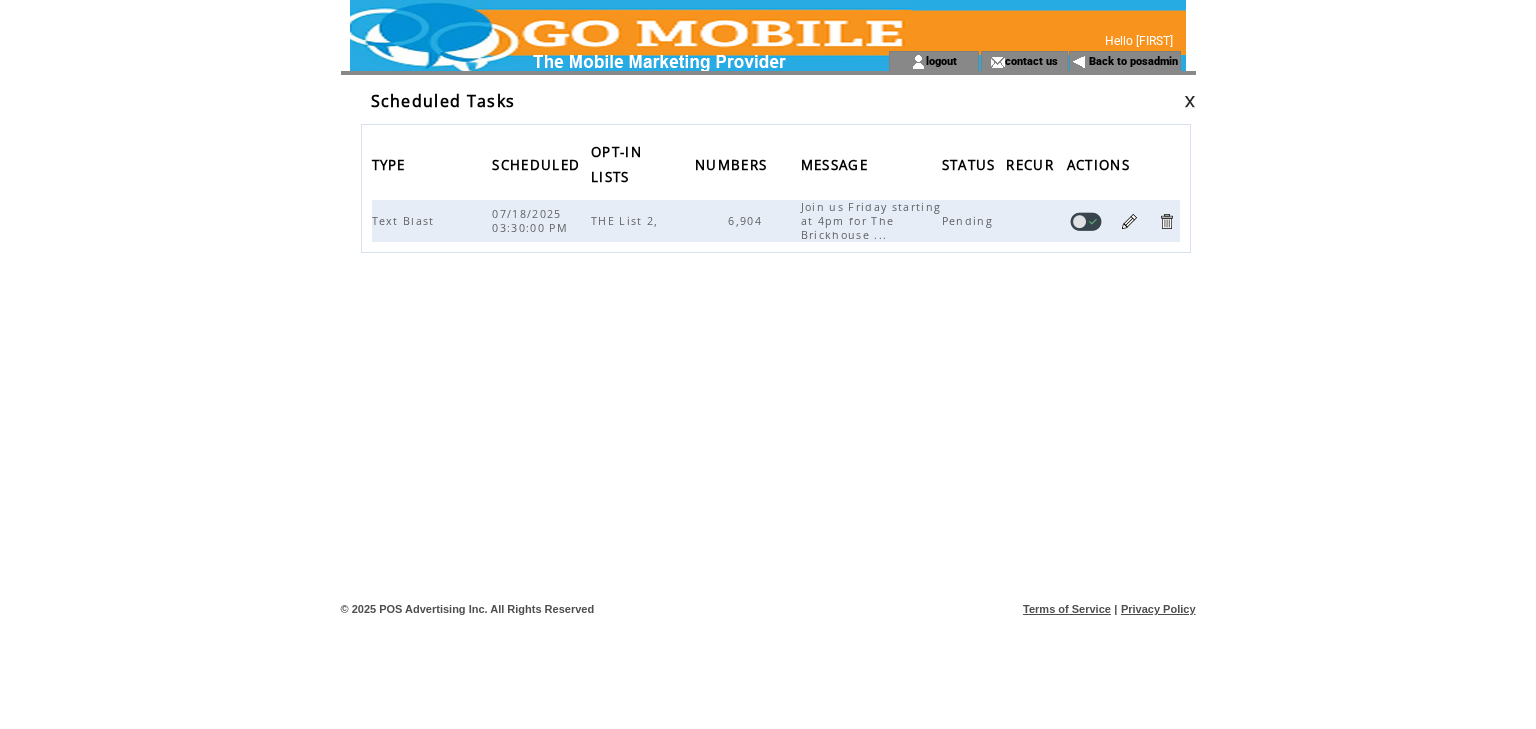 click at bounding box center (1190, 101) 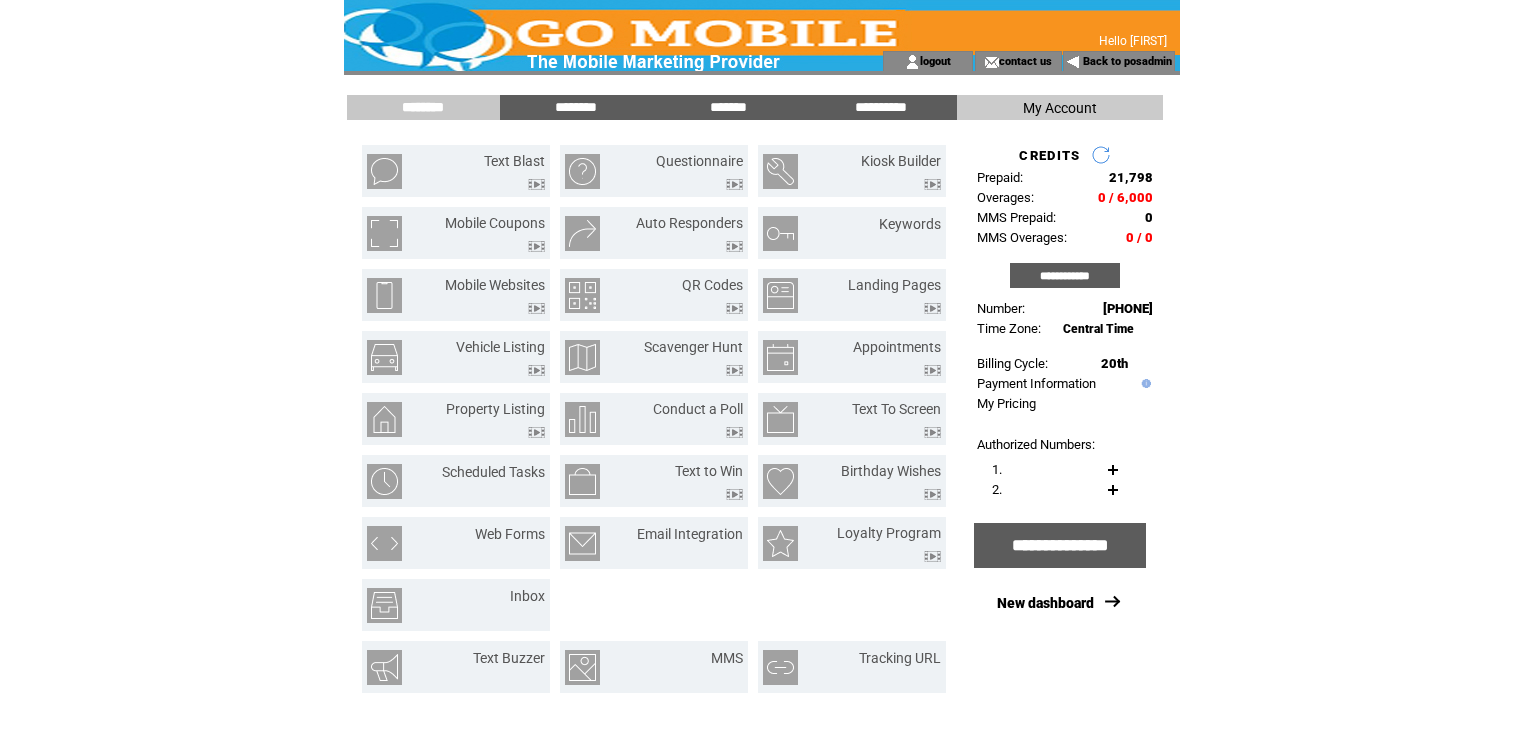 scroll, scrollTop: 0, scrollLeft: 0, axis: both 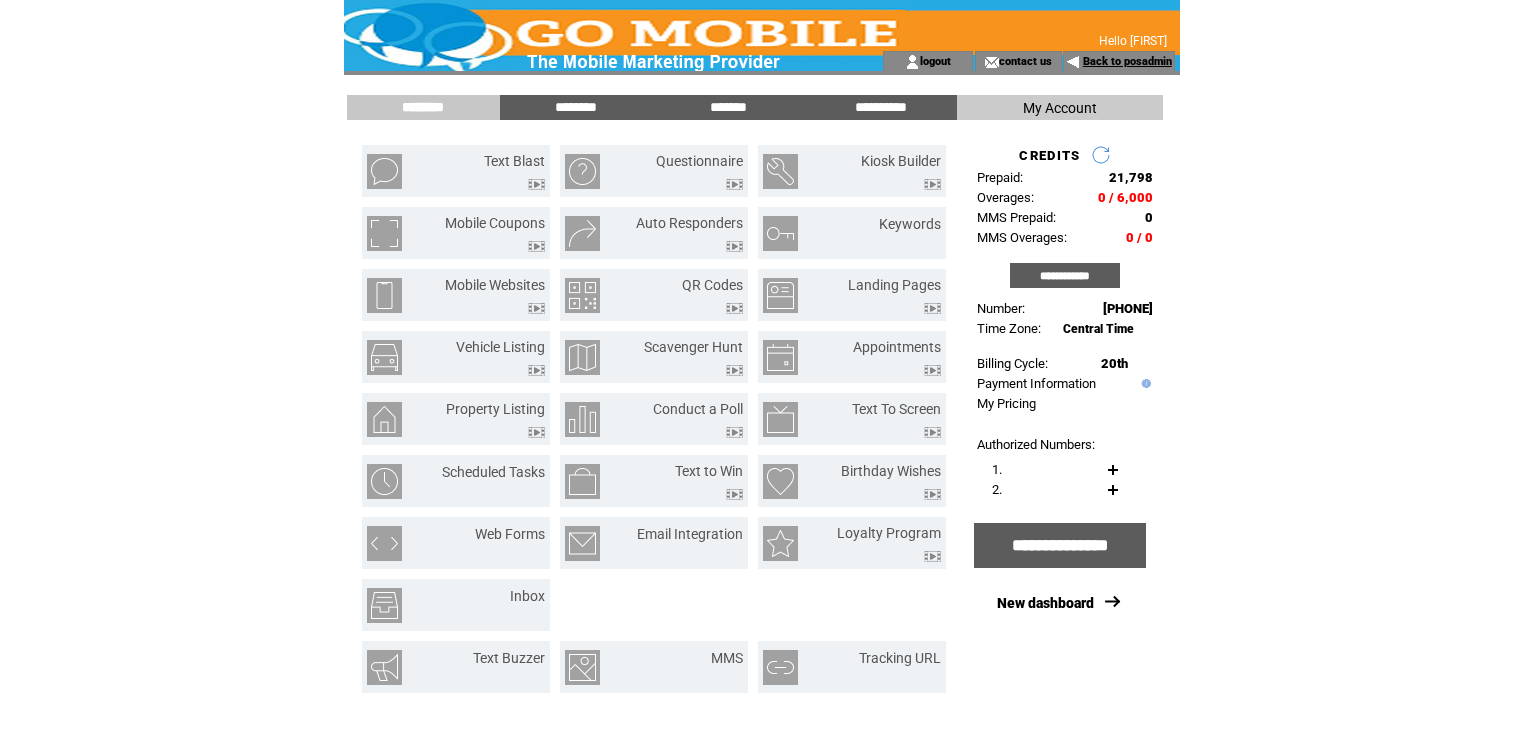 click on "Back to posadmin" at bounding box center [1127, 61] 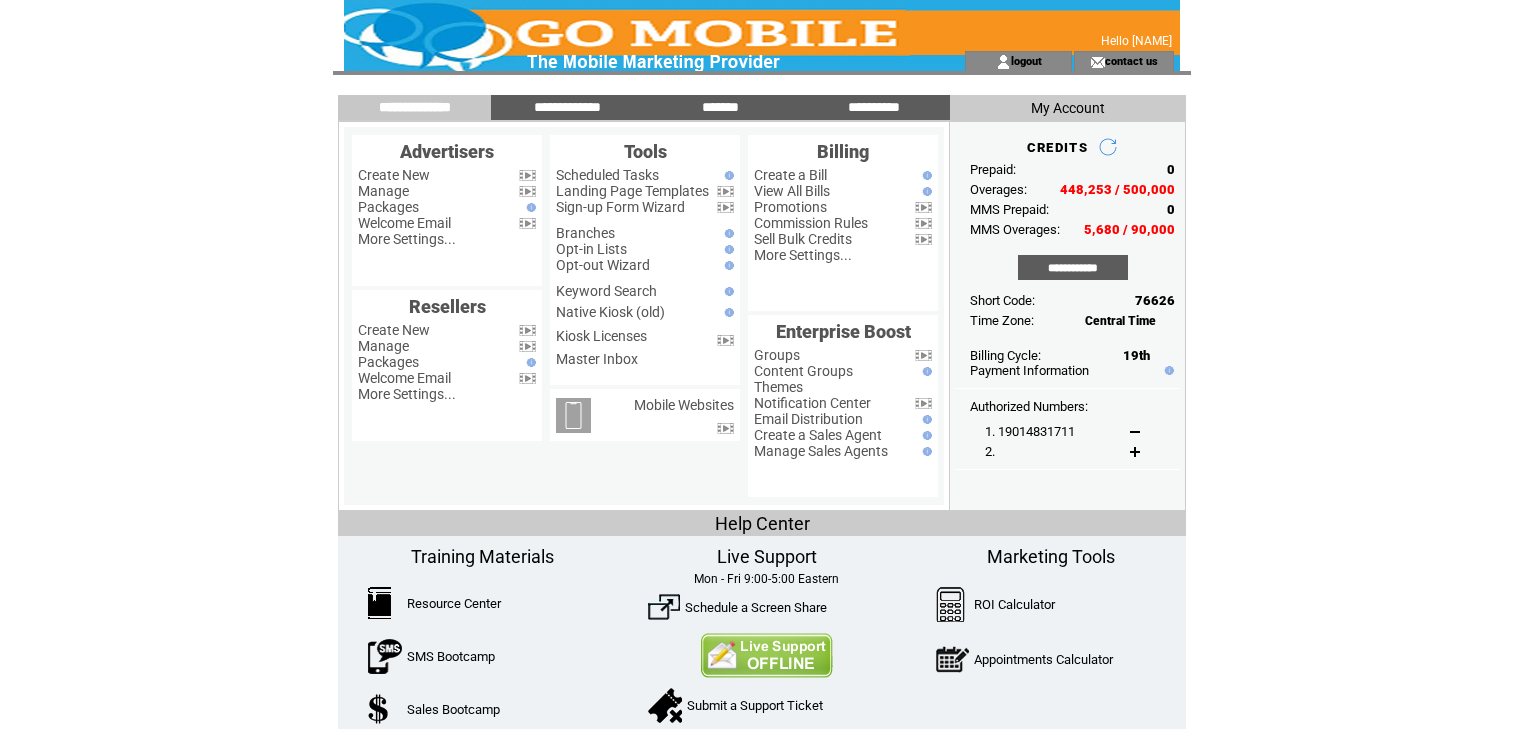 scroll, scrollTop: 0, scrollLeft: 0, axis: both 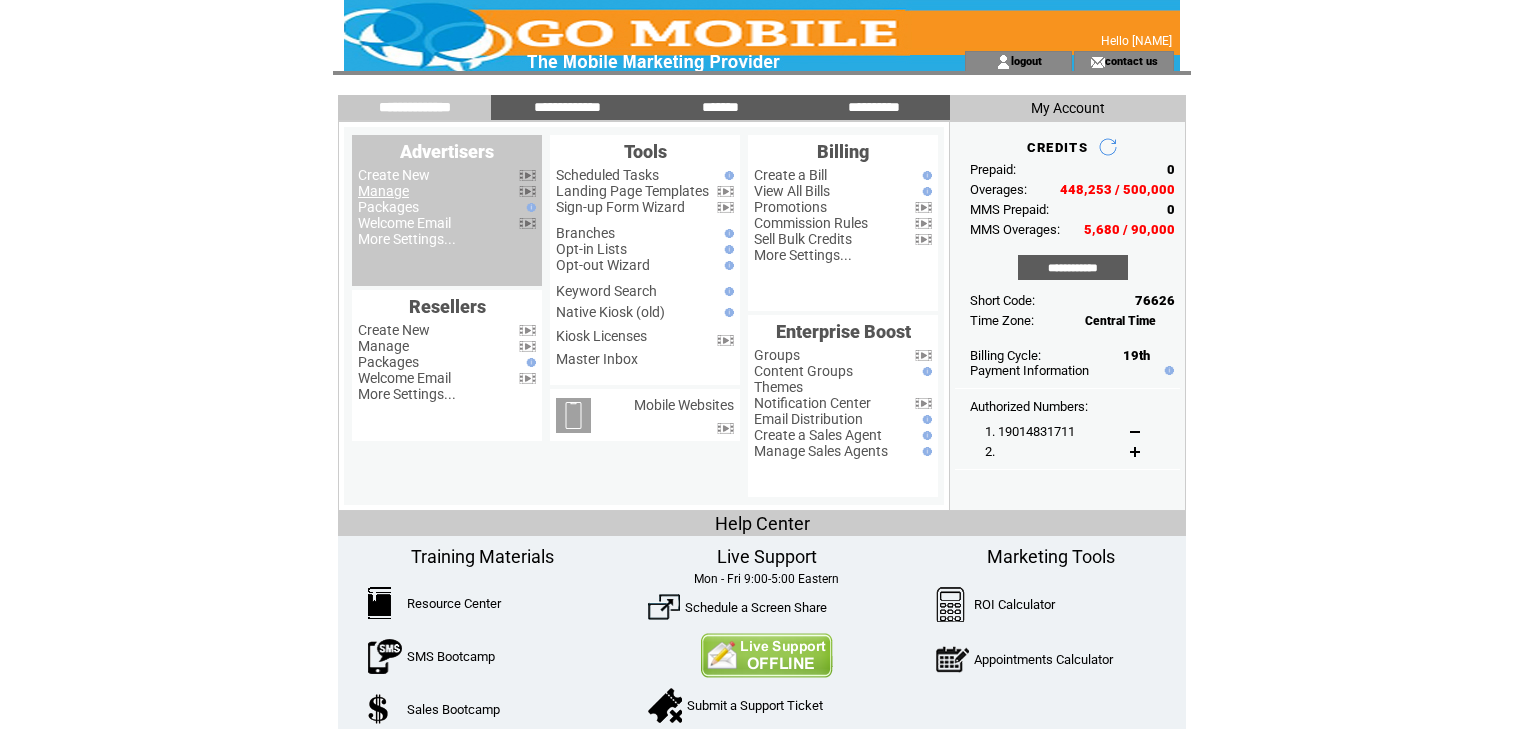 click on "Manage" at bounding box center [383, 191] 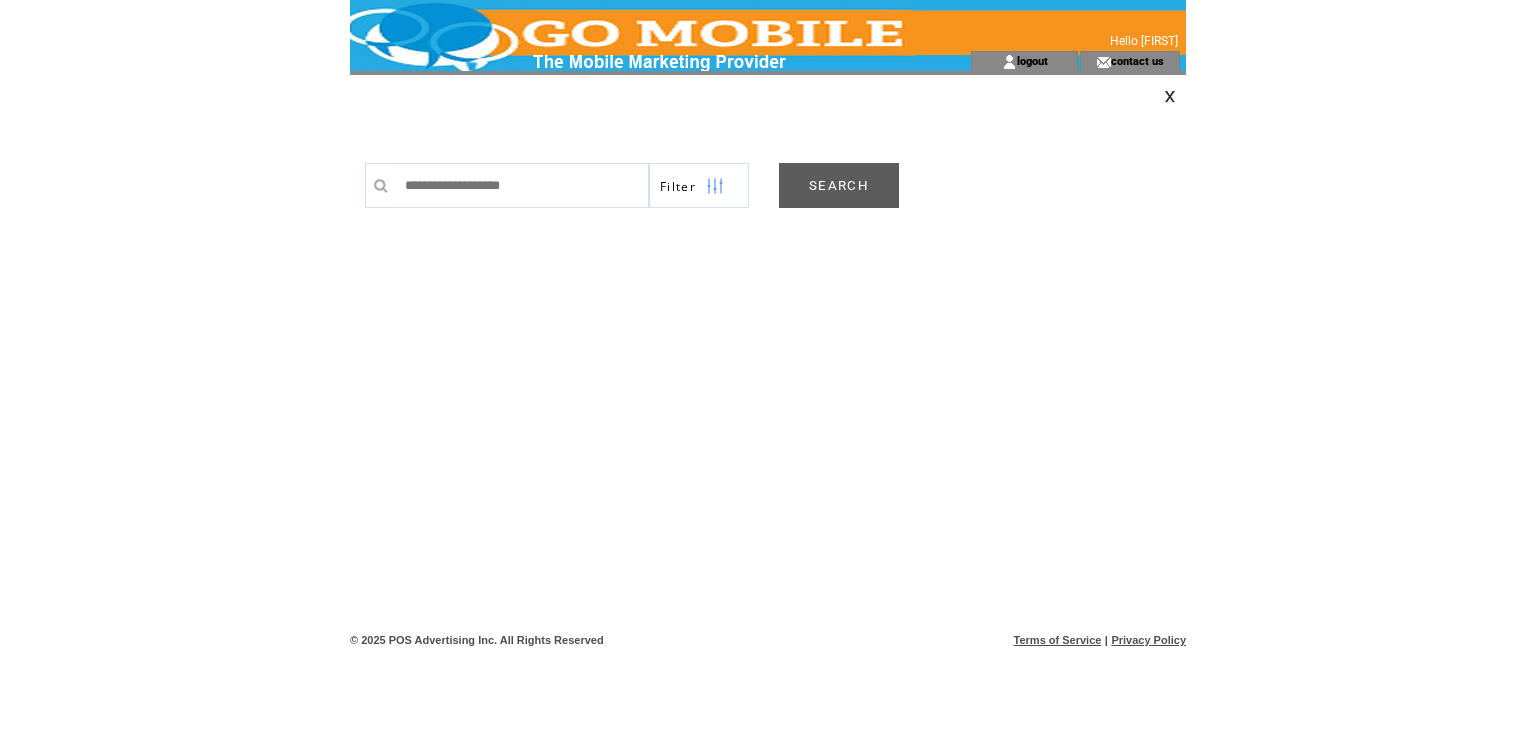 scroll, scrollTop: 0, scrollLeft: 0, axis: both 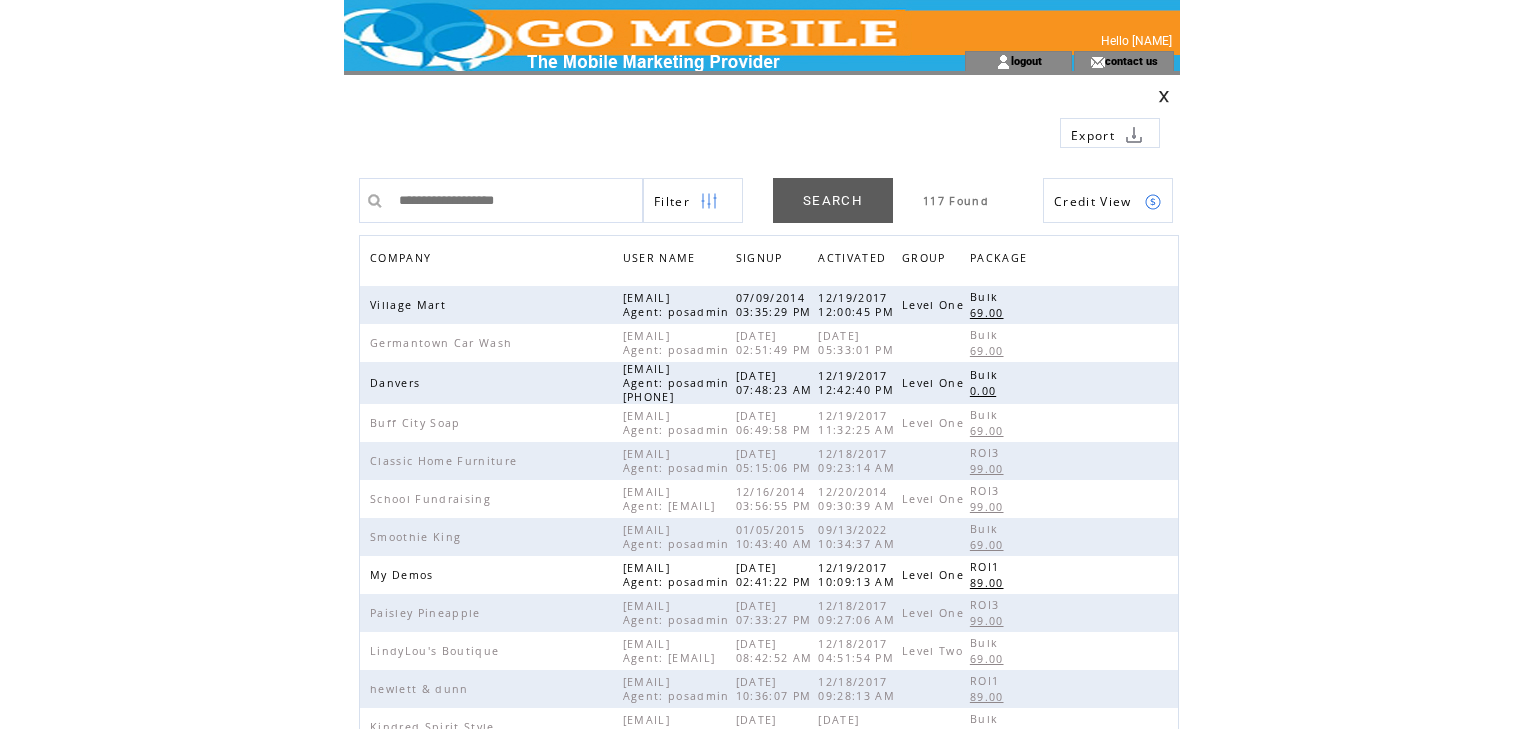 click on "COMPANY" at bounding box center (403, 260) 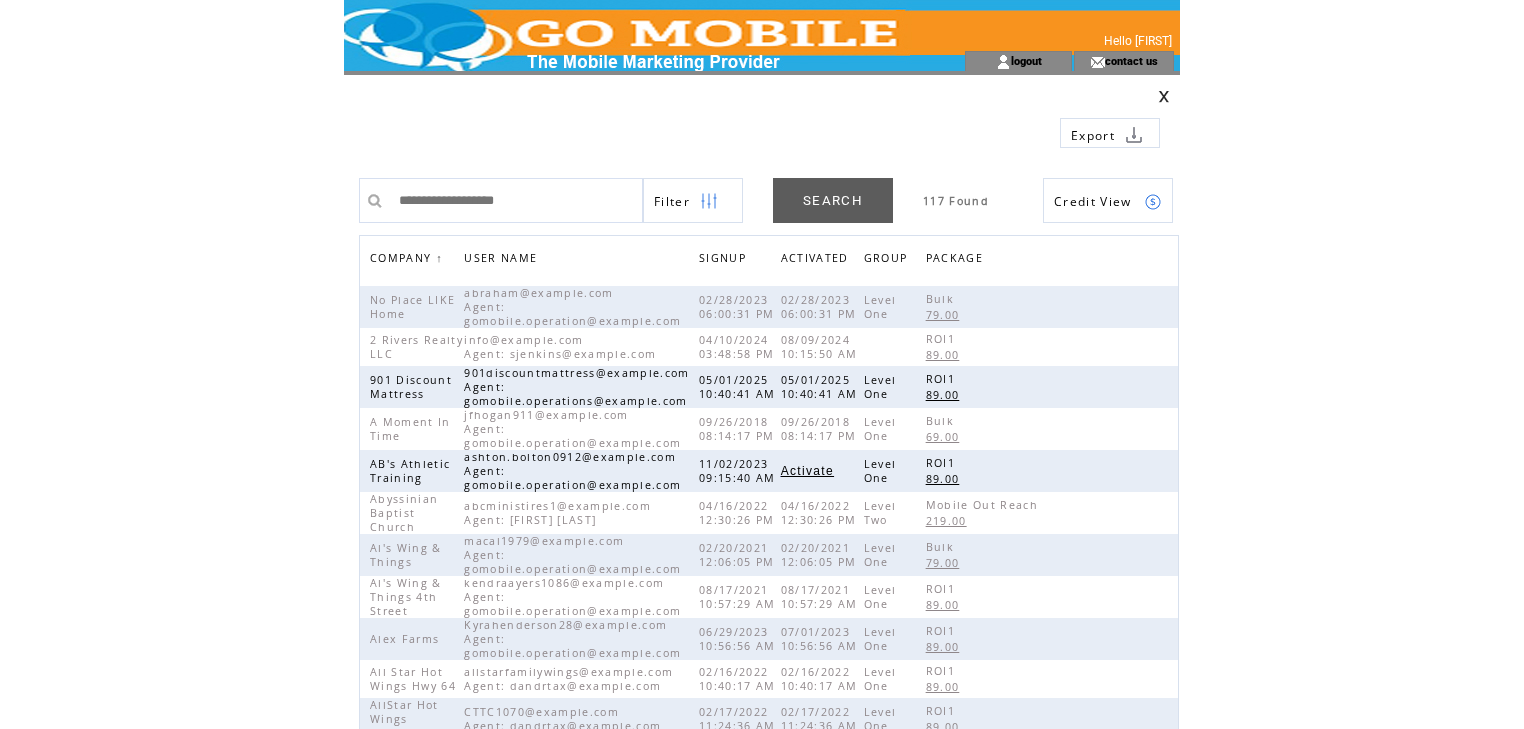 scroll, scrollTop: 0, scrollLeft: 0, axis: both 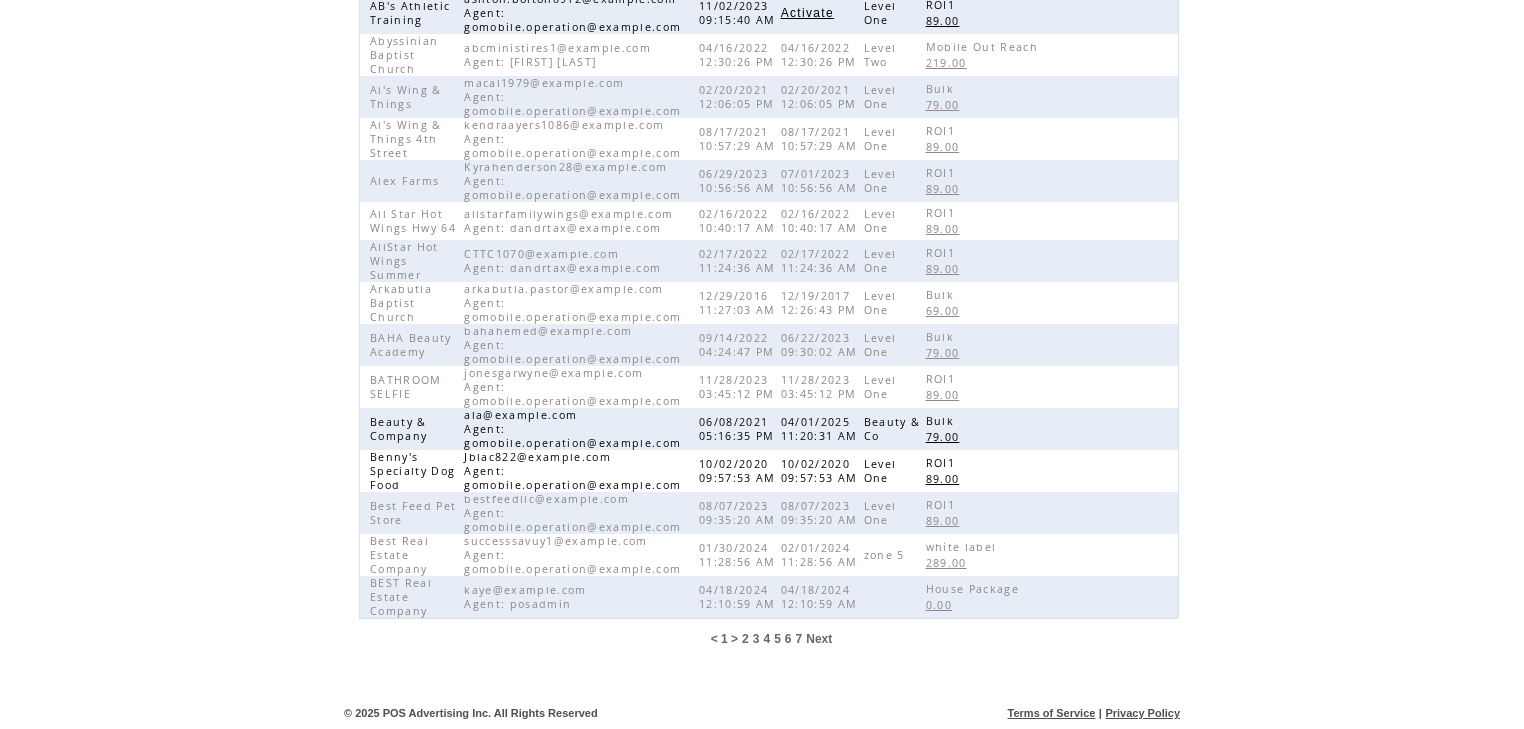 click on "2" at bounding box center (745, 639) 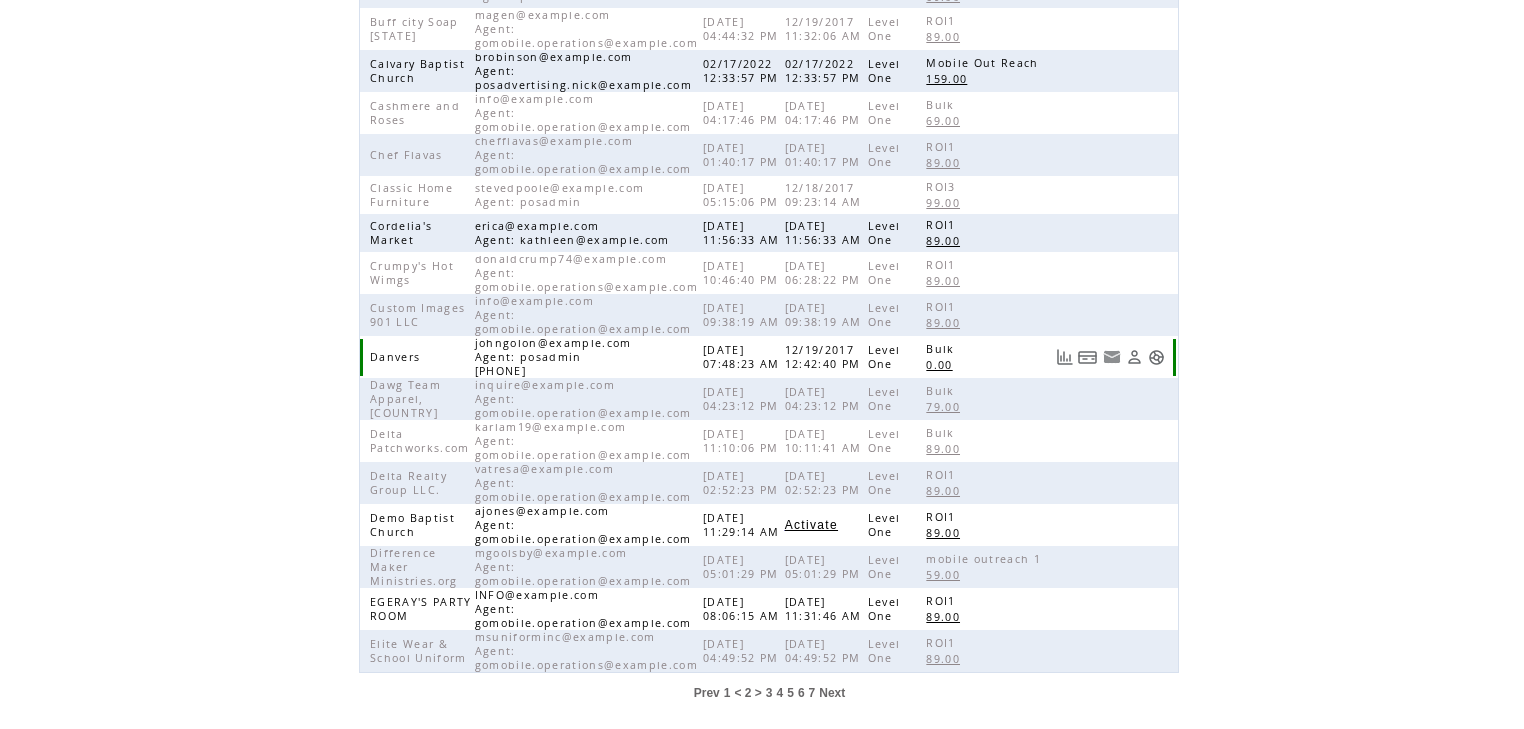 click at bounding box center [1156, 357] 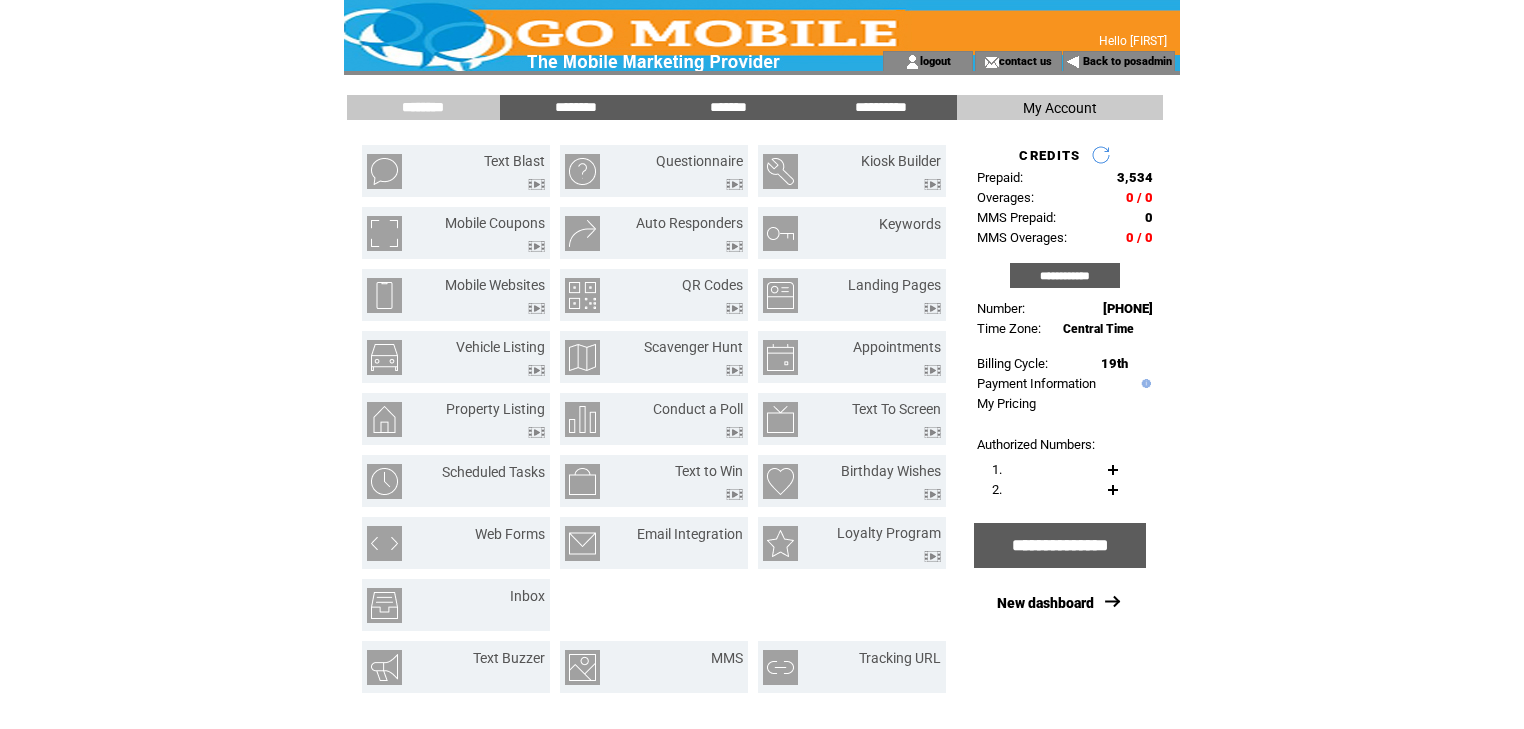 scroll, scrollTop: 0, scrollLeft: 0, axis: both 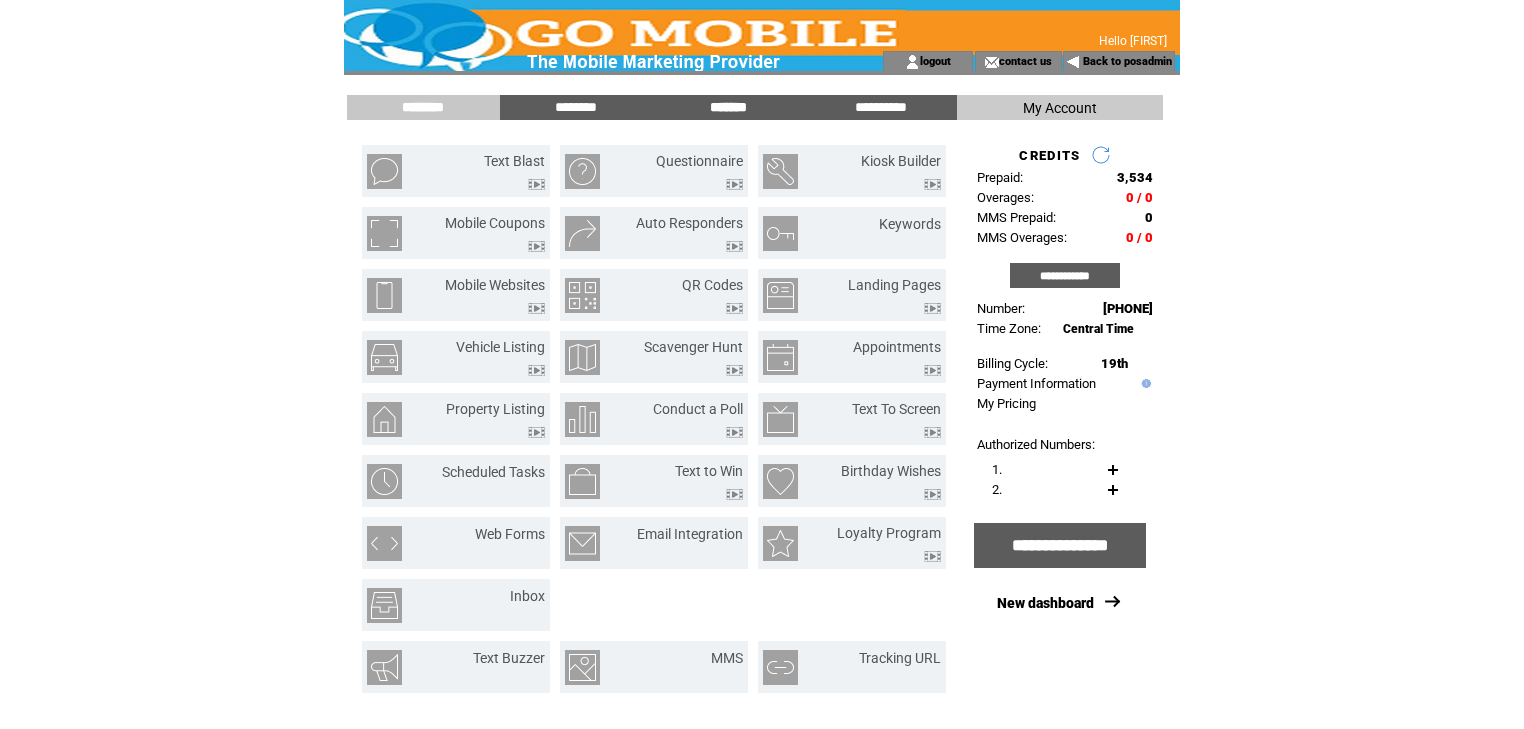 click on "*******" at bounding box center (728, 107) 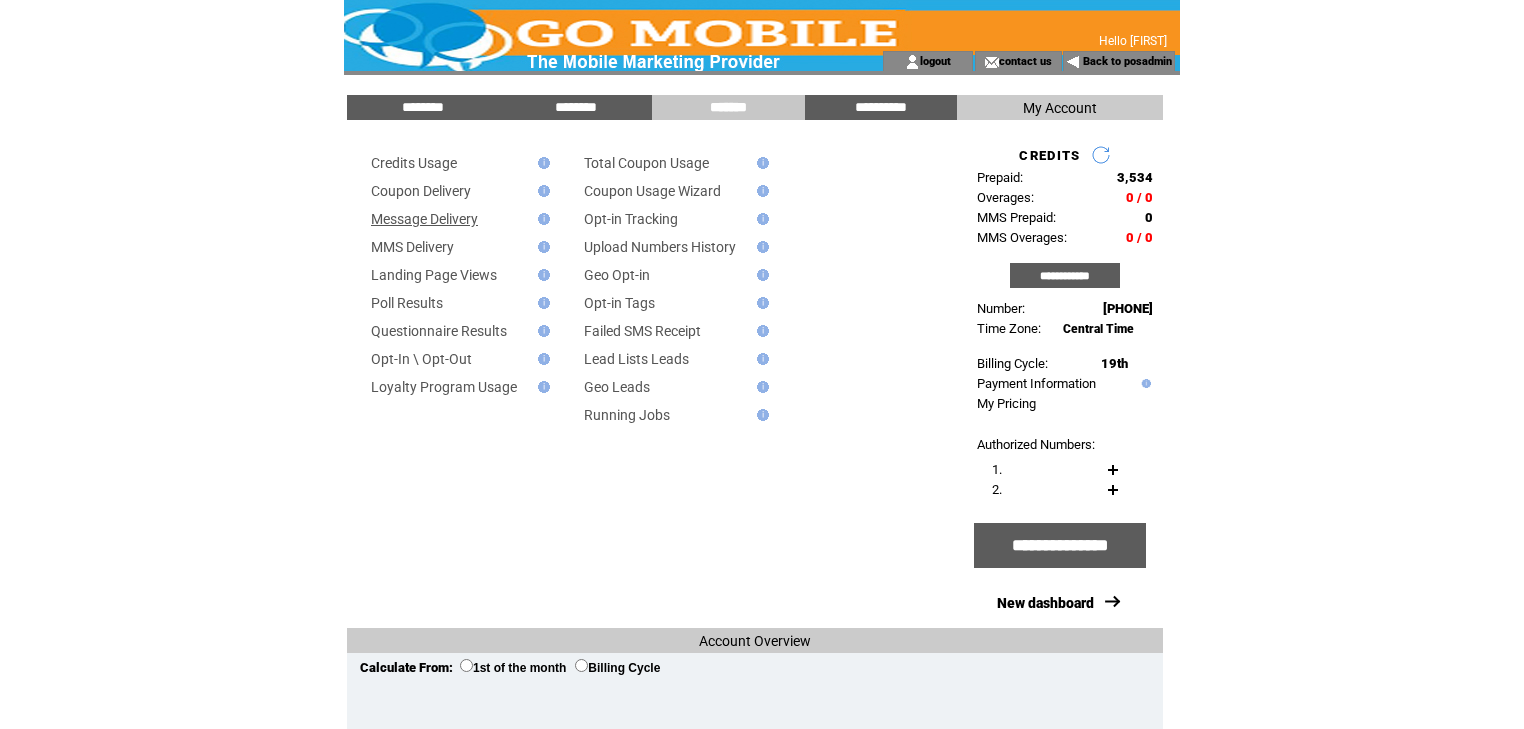 click on "Message Delivery" at bounding box center (424, 219) 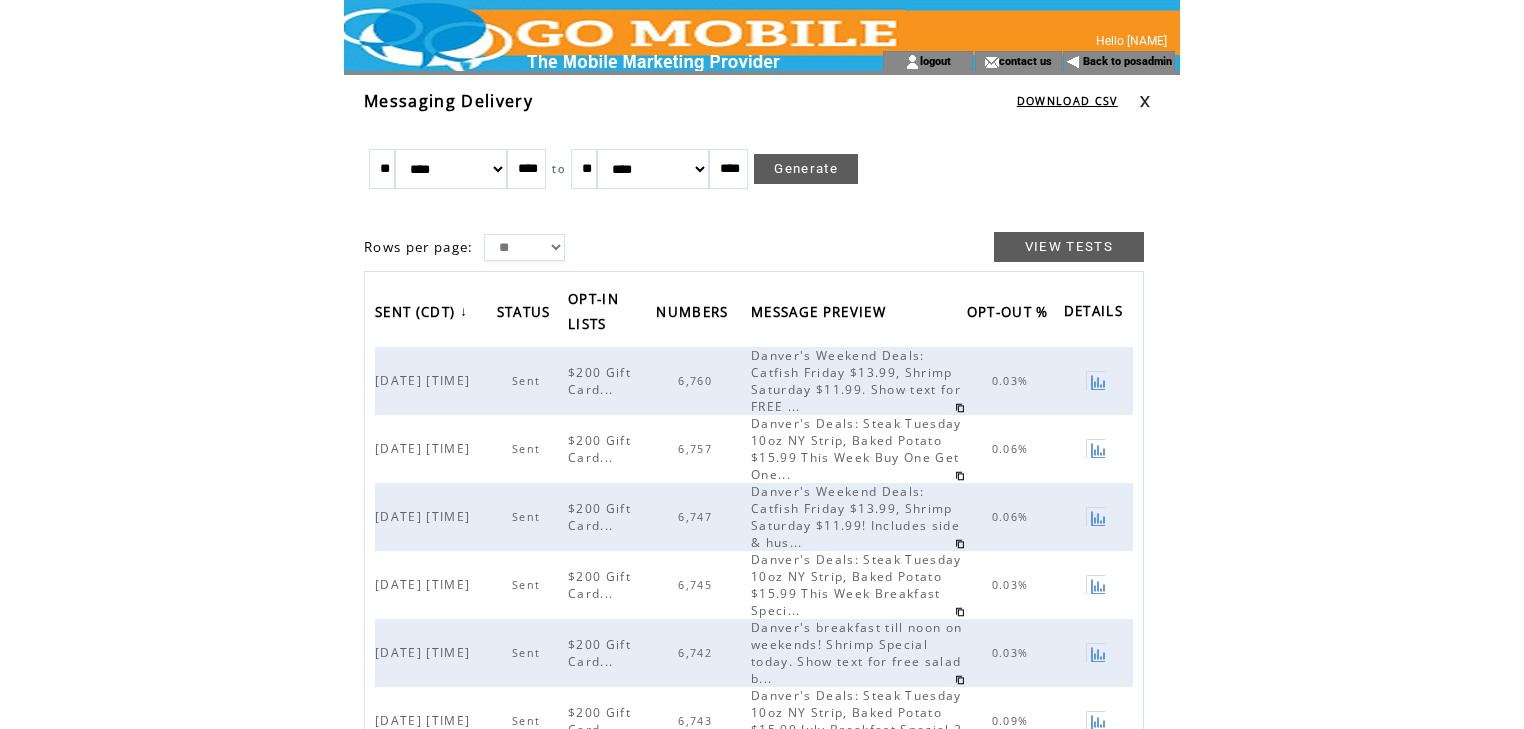 scroll, scrollTop: 0, scrollLeft: 0, axis: both 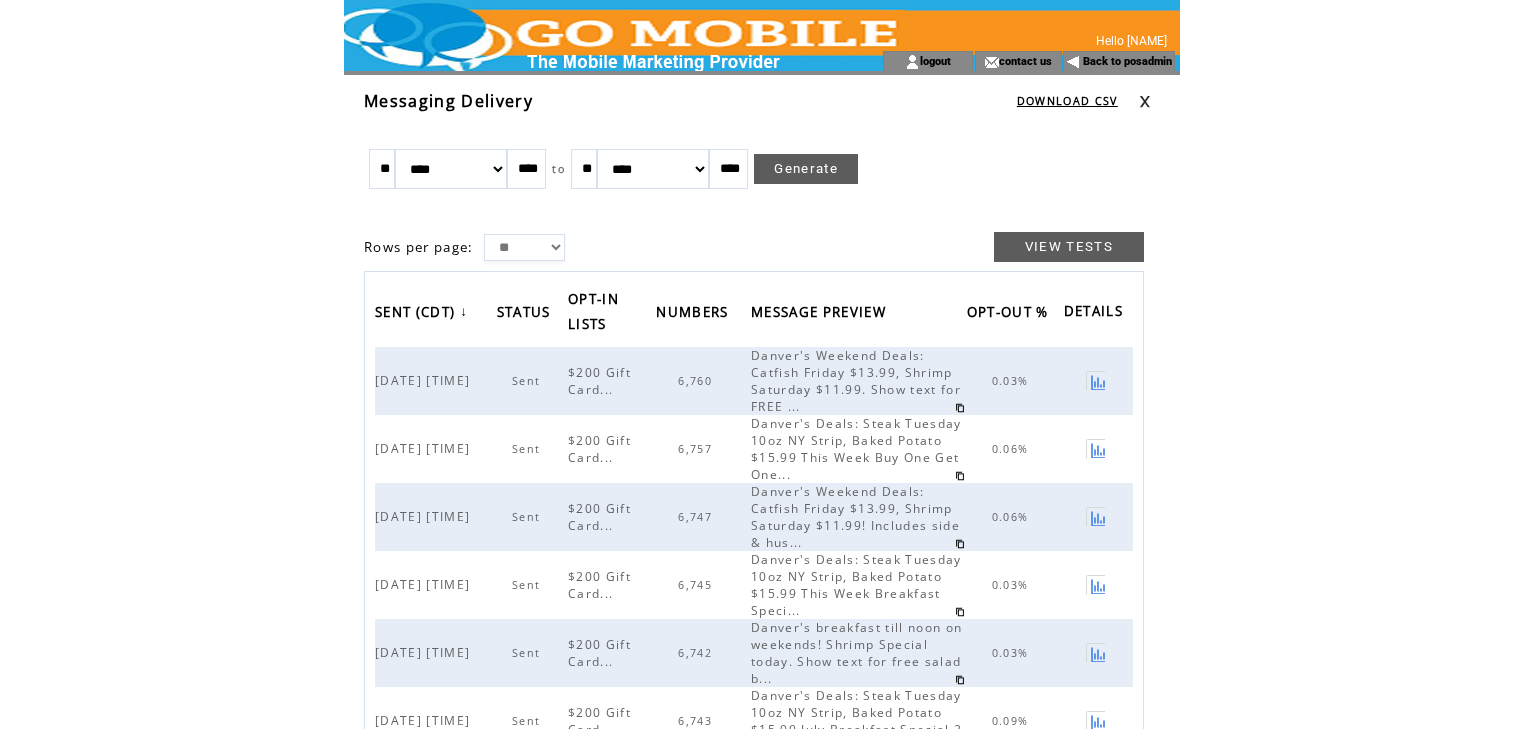 click at bounding box center (1145, 101) 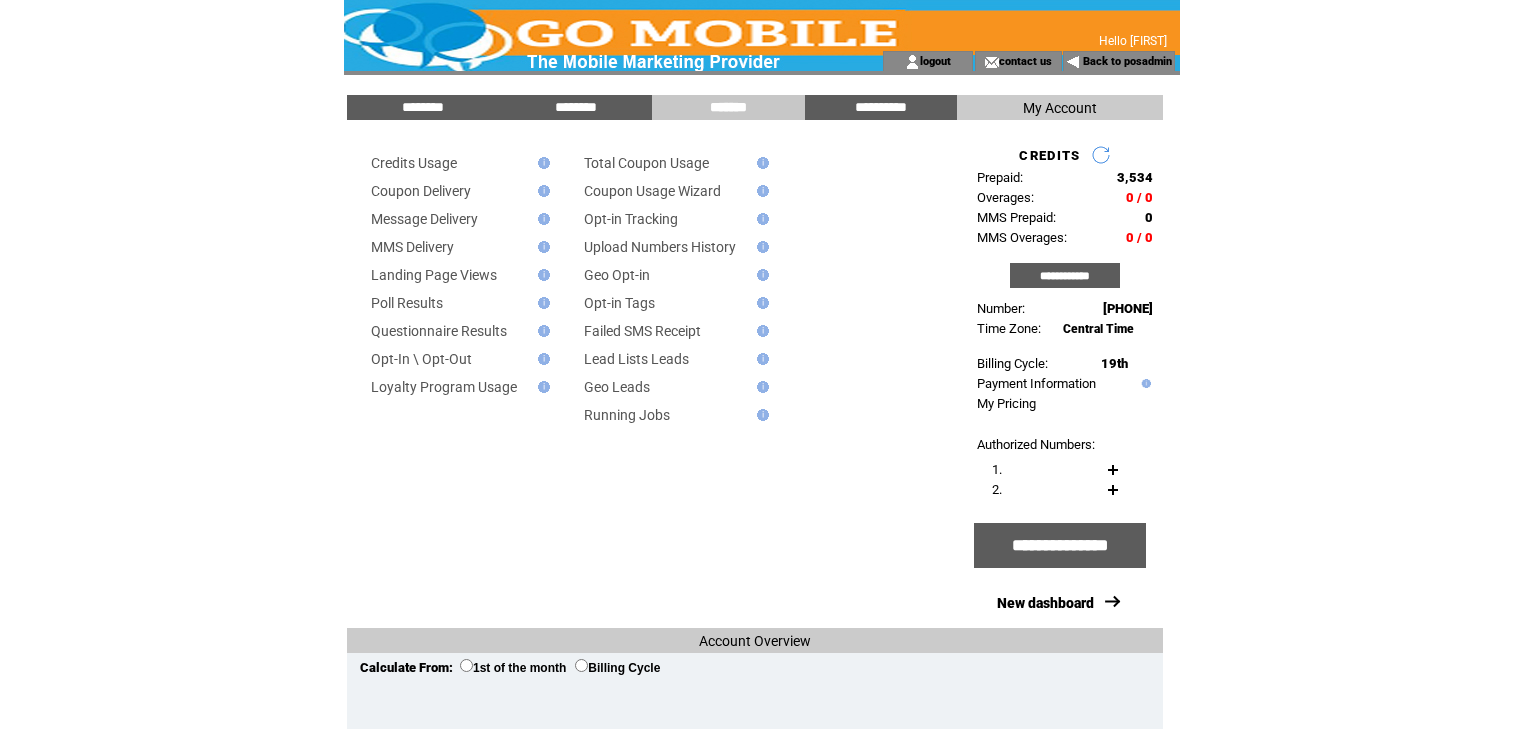scroll, scrollTop: 0, scrollLeft: 0, axis: both 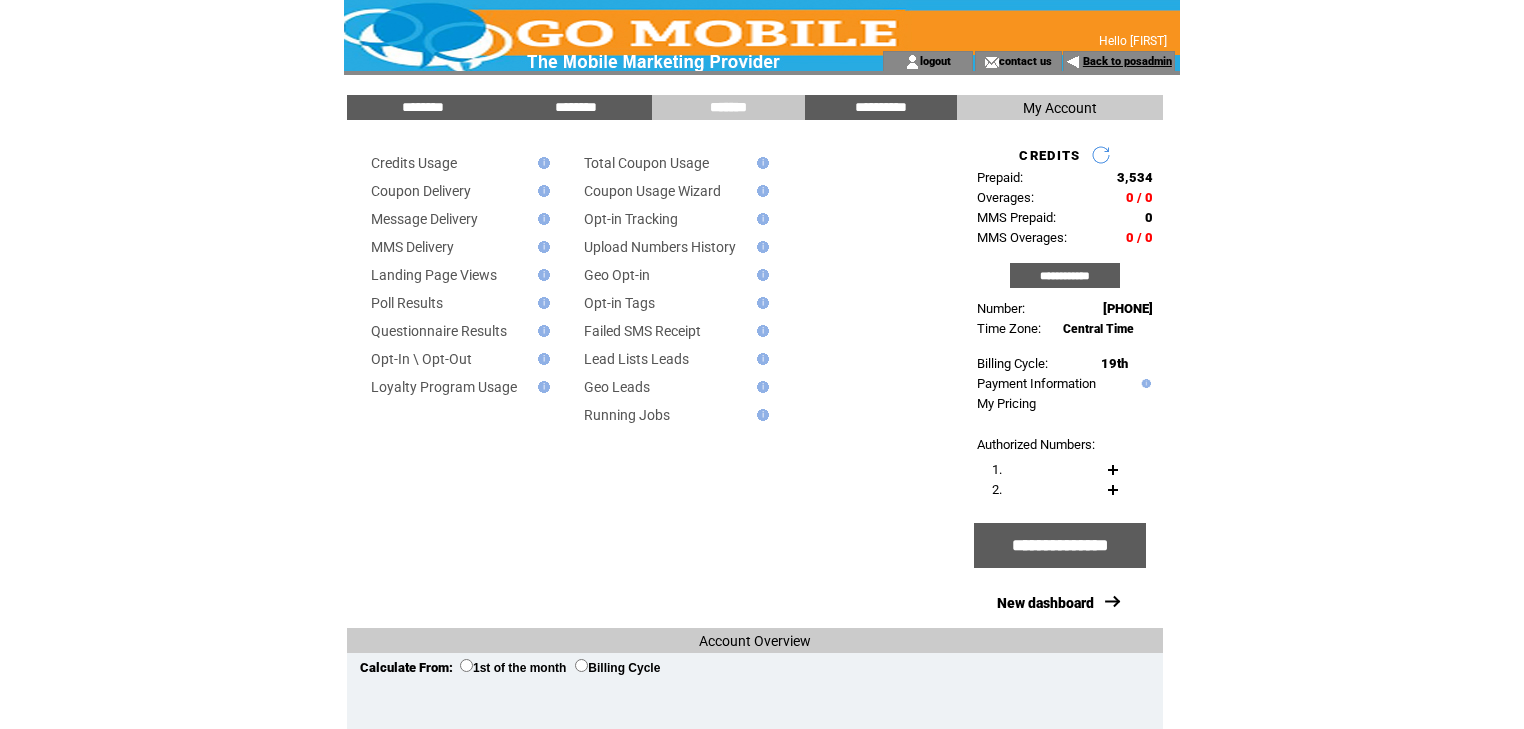 click on "Back to posadmin" at bounding box center (1127, 61) 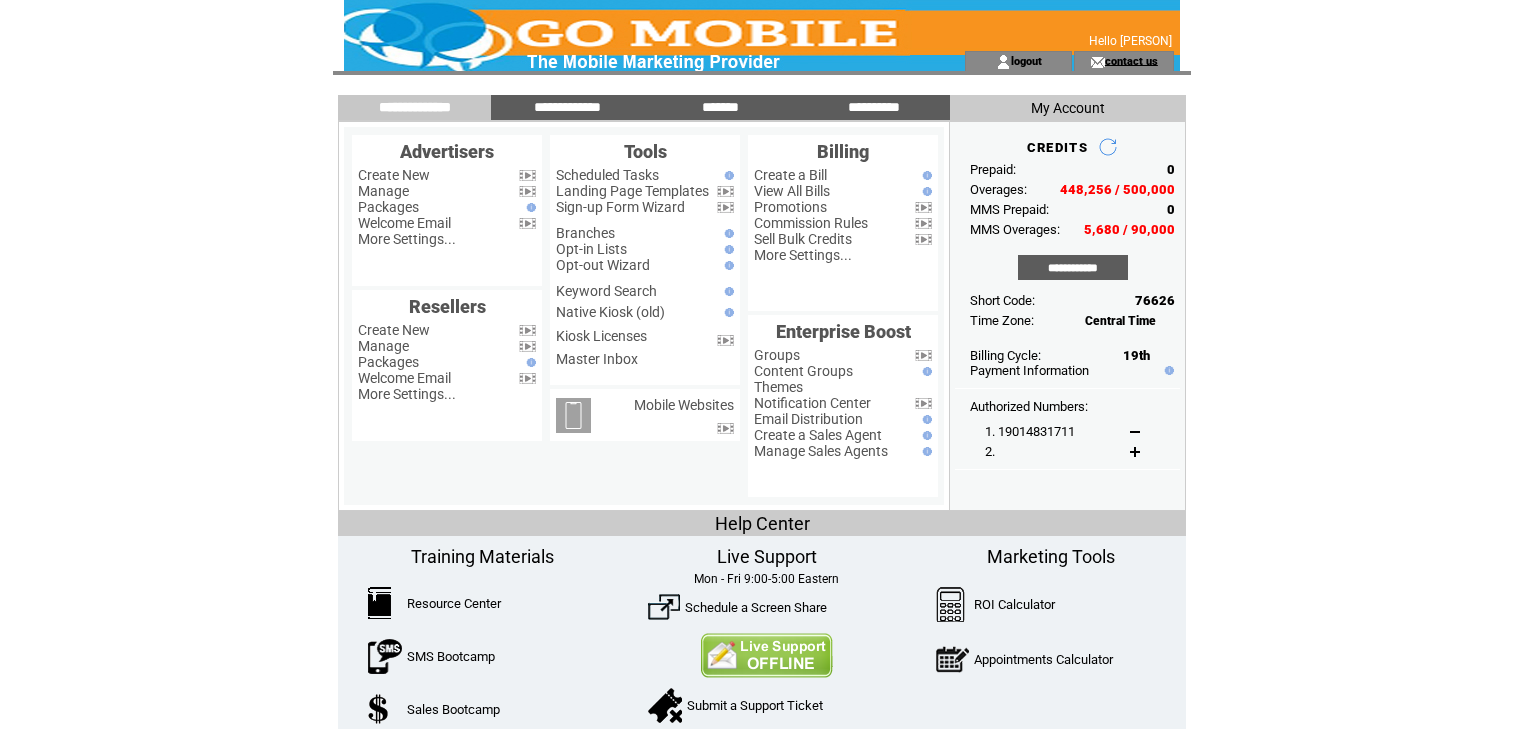 scroll, scrollTop: 0, scrollLeft: 0, axis: both 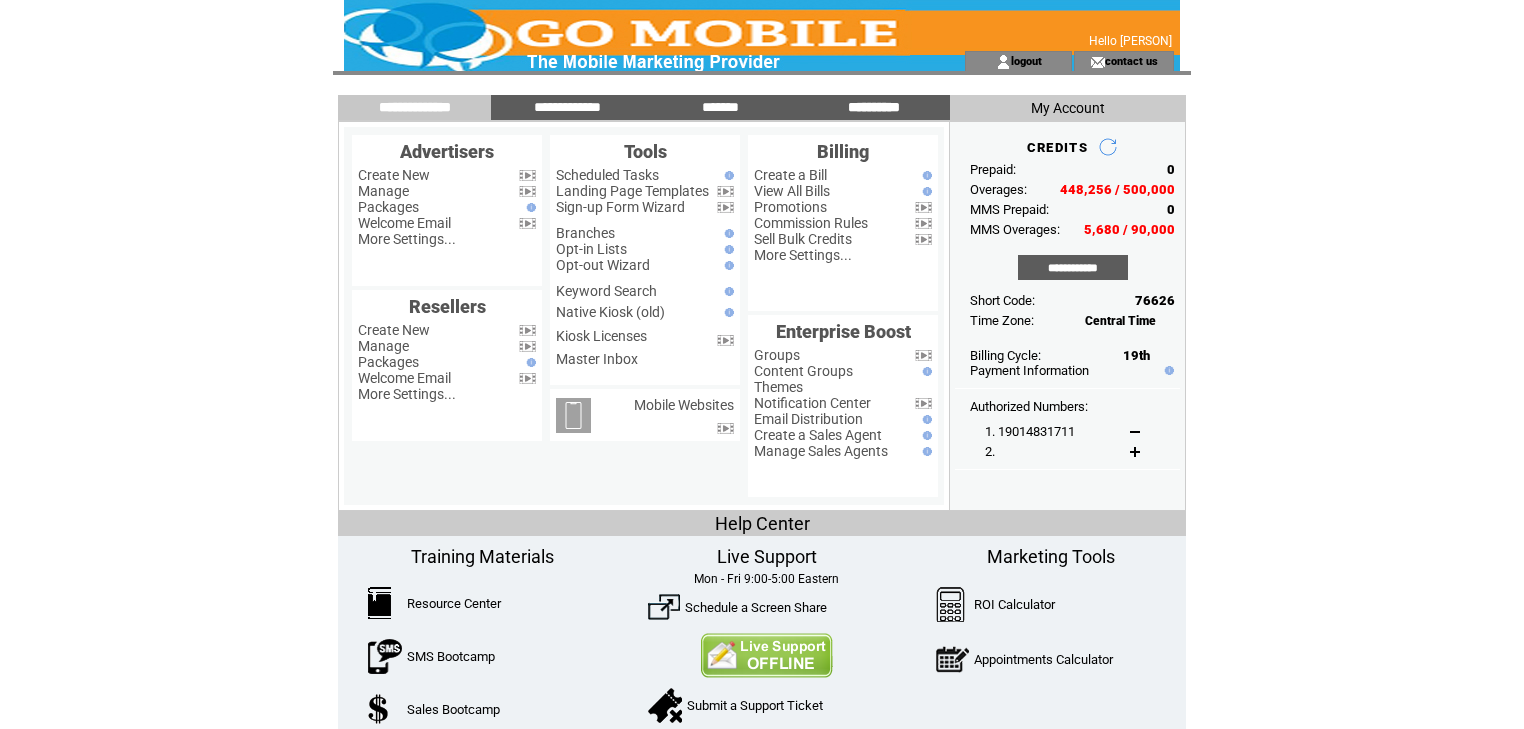 click on "**********" at bounding box center (874, 107) 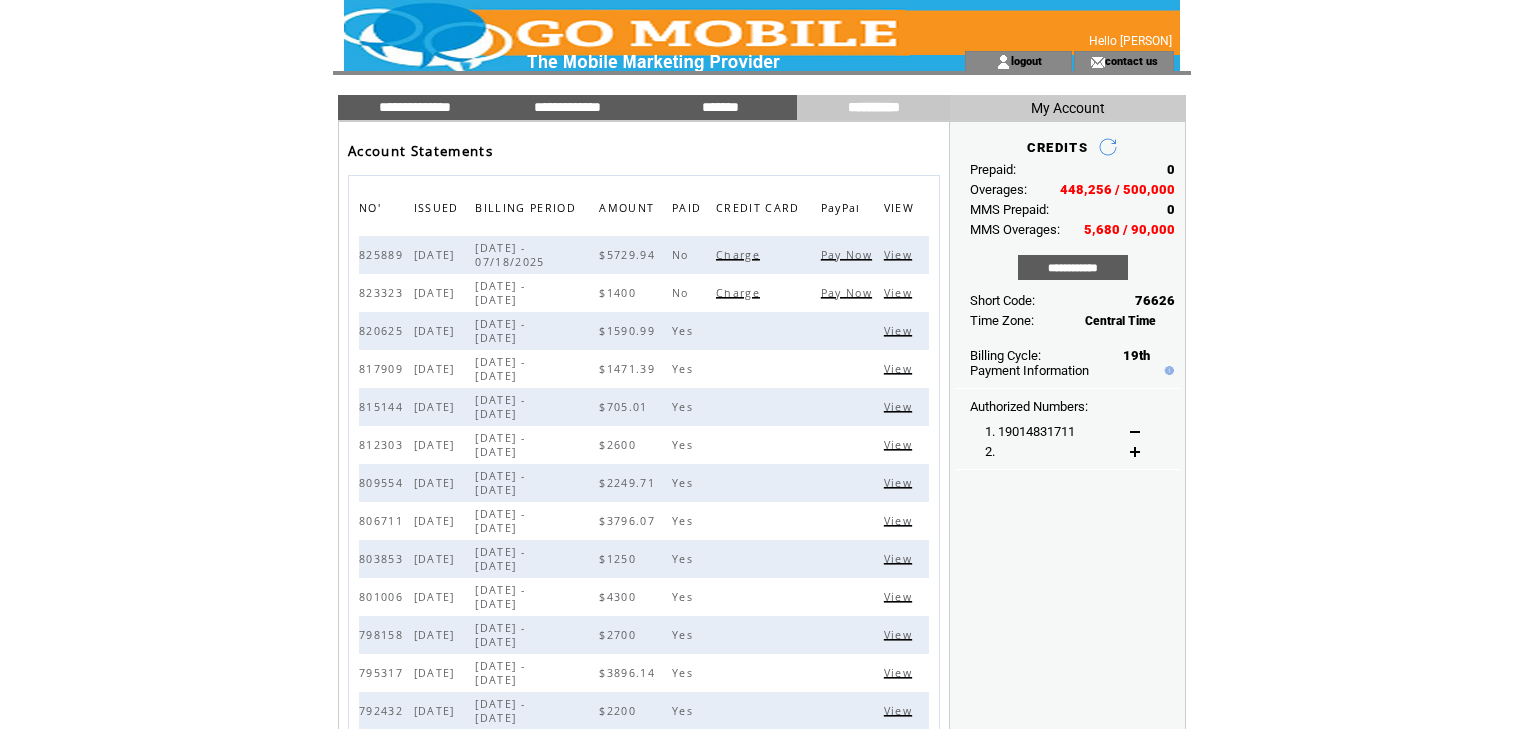 click on "**********" at bounding box center [874, 107] 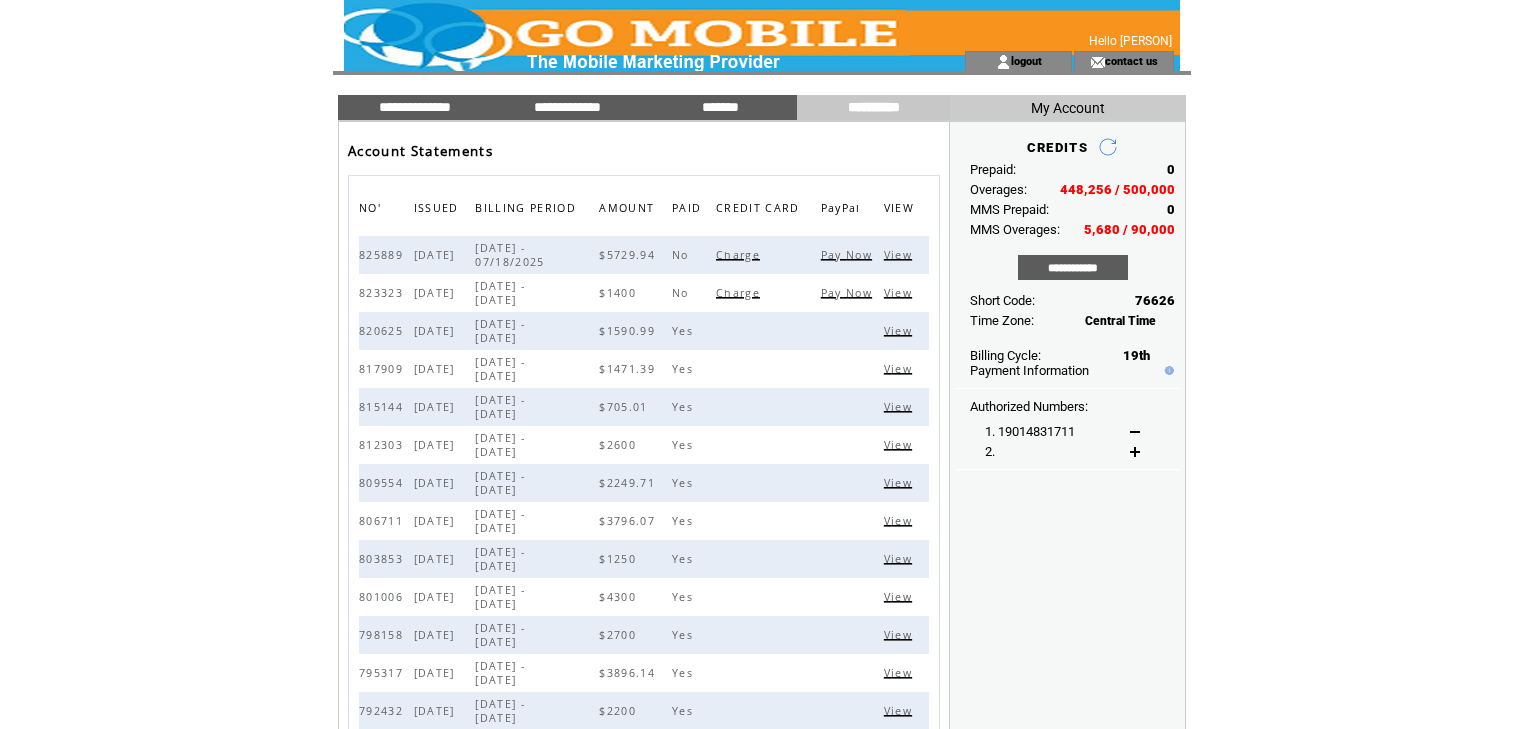 click on "View" at bounding box center (900, 293) 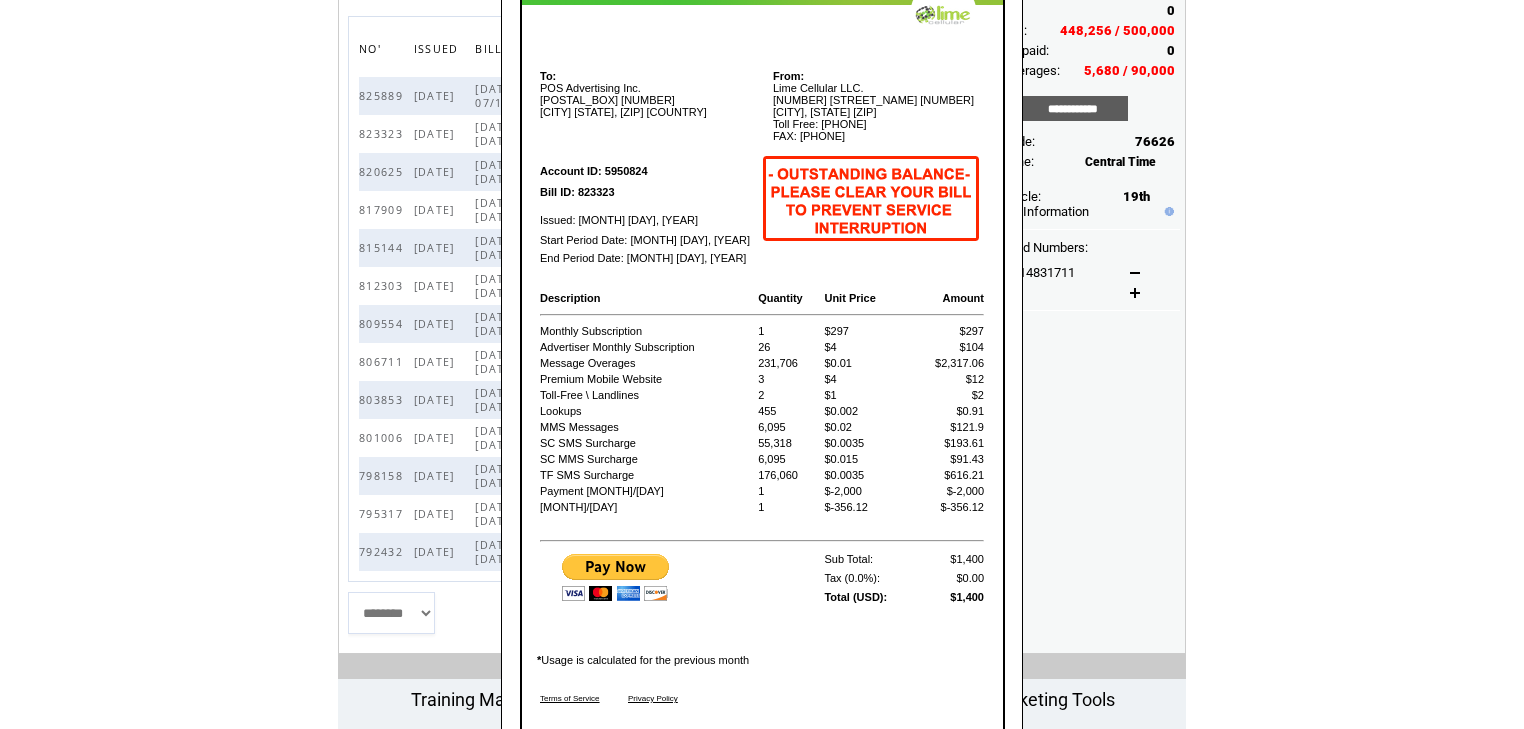 scroll, scrollTop: 160, scrollLeft: 0, axis: vertical 